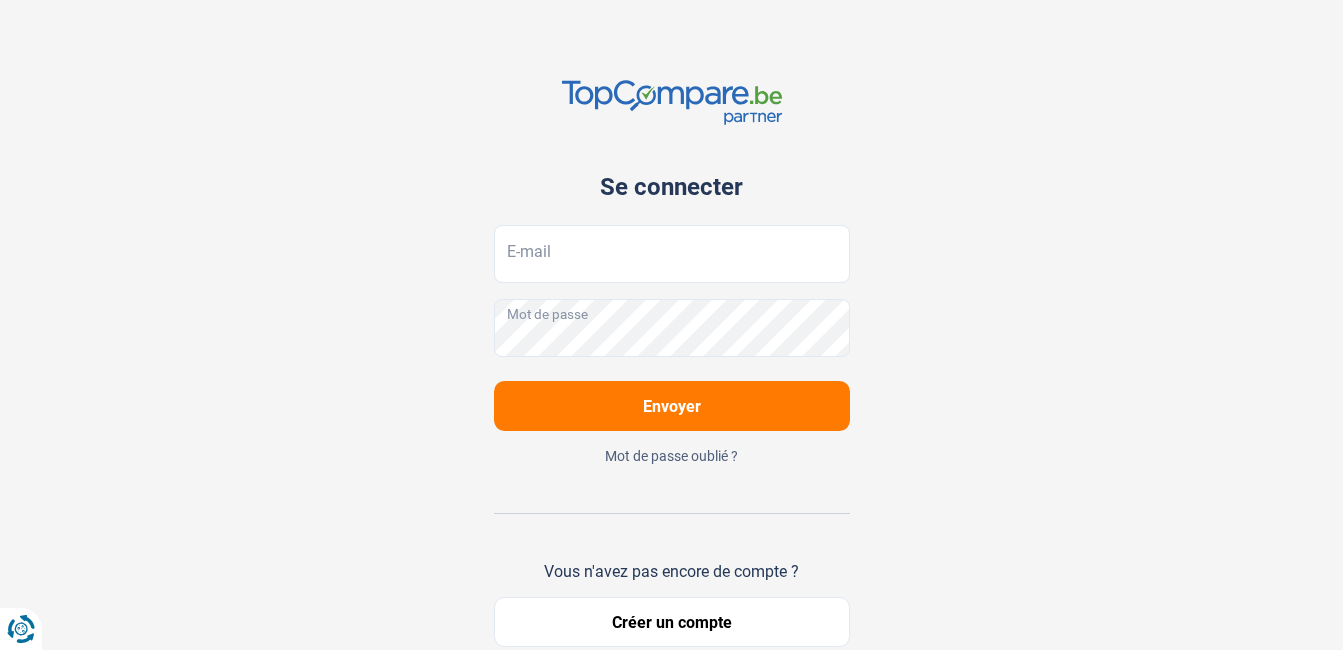 scroll, scrollTop: 0, scrollLeft: 0, axis: both 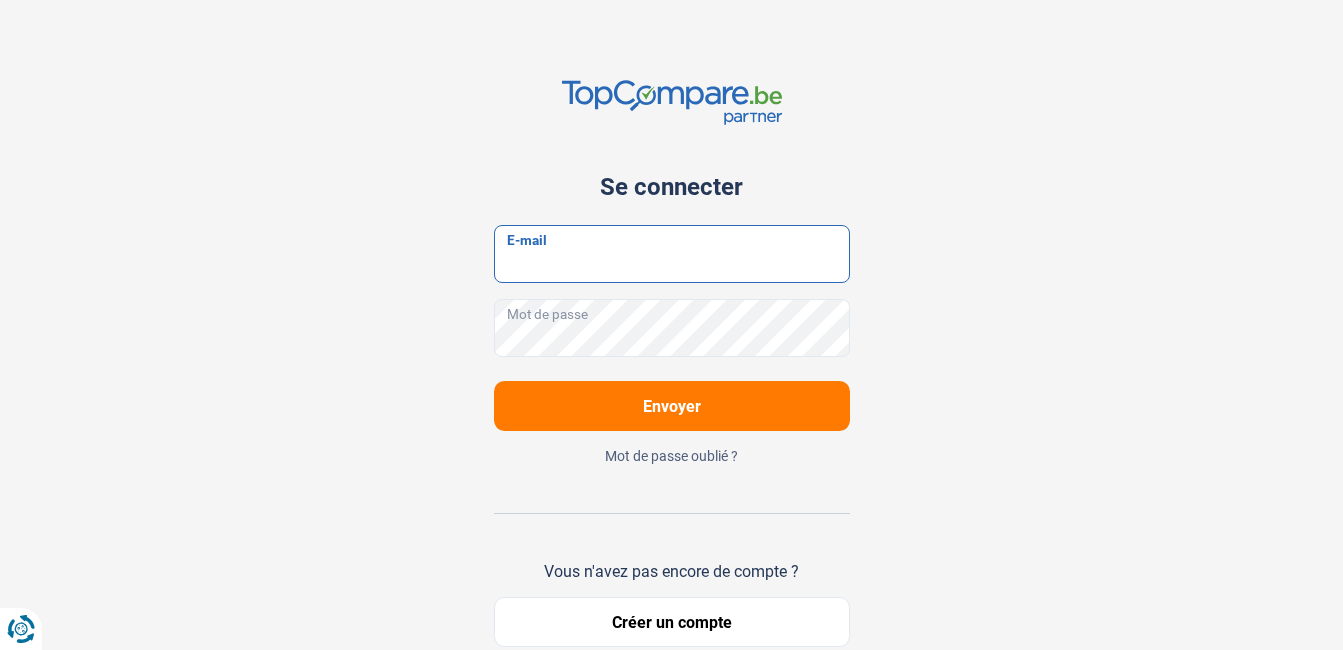 type on "[EMAIL_ADDRESS][DOMAIN_NAME]" 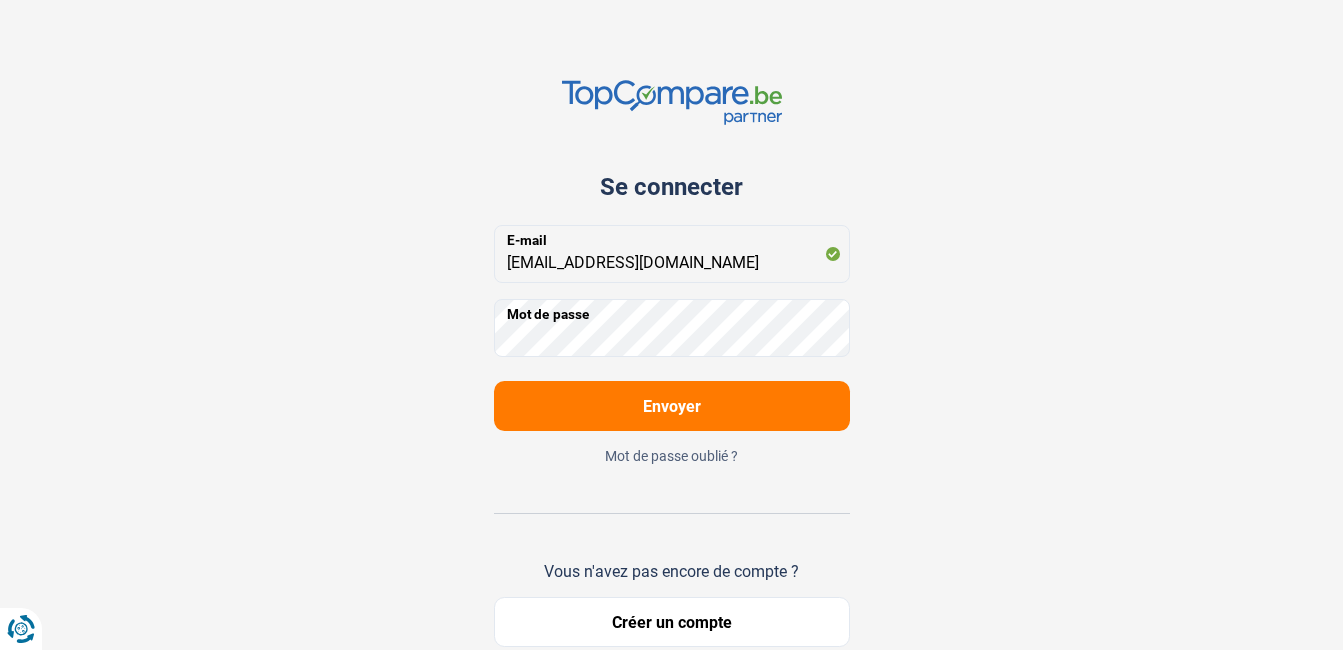 click on "Envoyer" at bounding box center [672, 406] 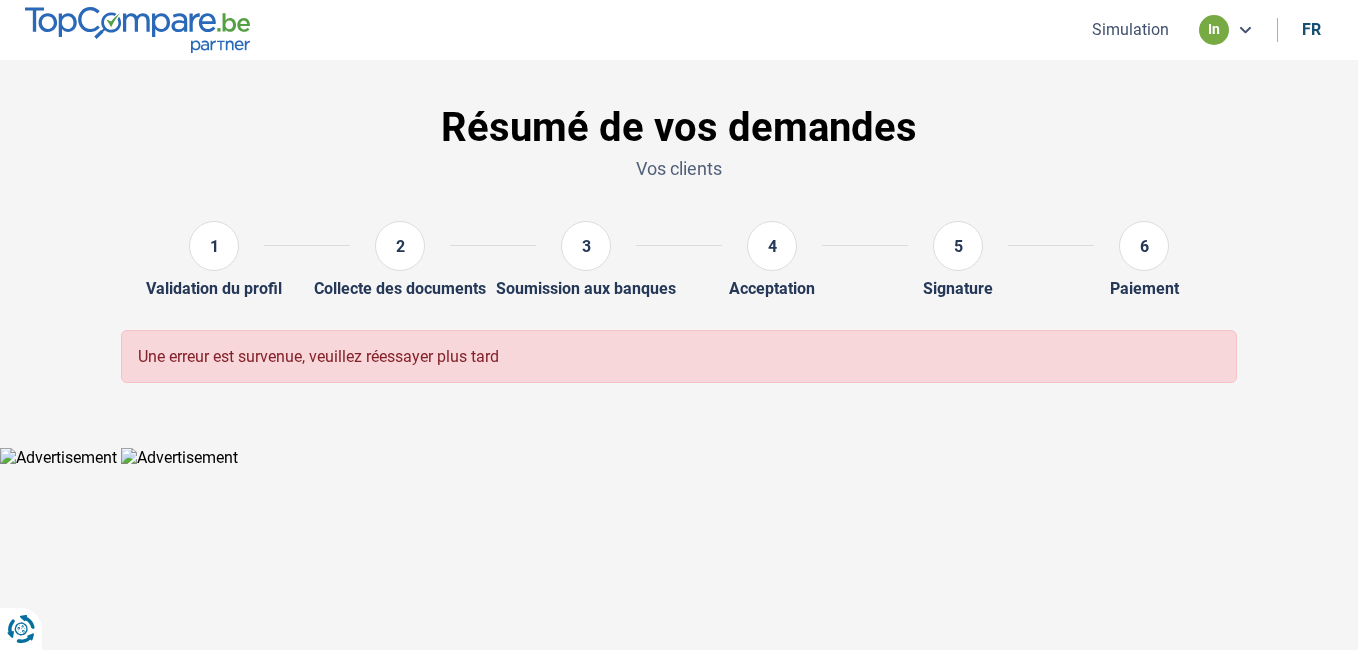 click on "Simulation" at bounding box center (1130, 29) 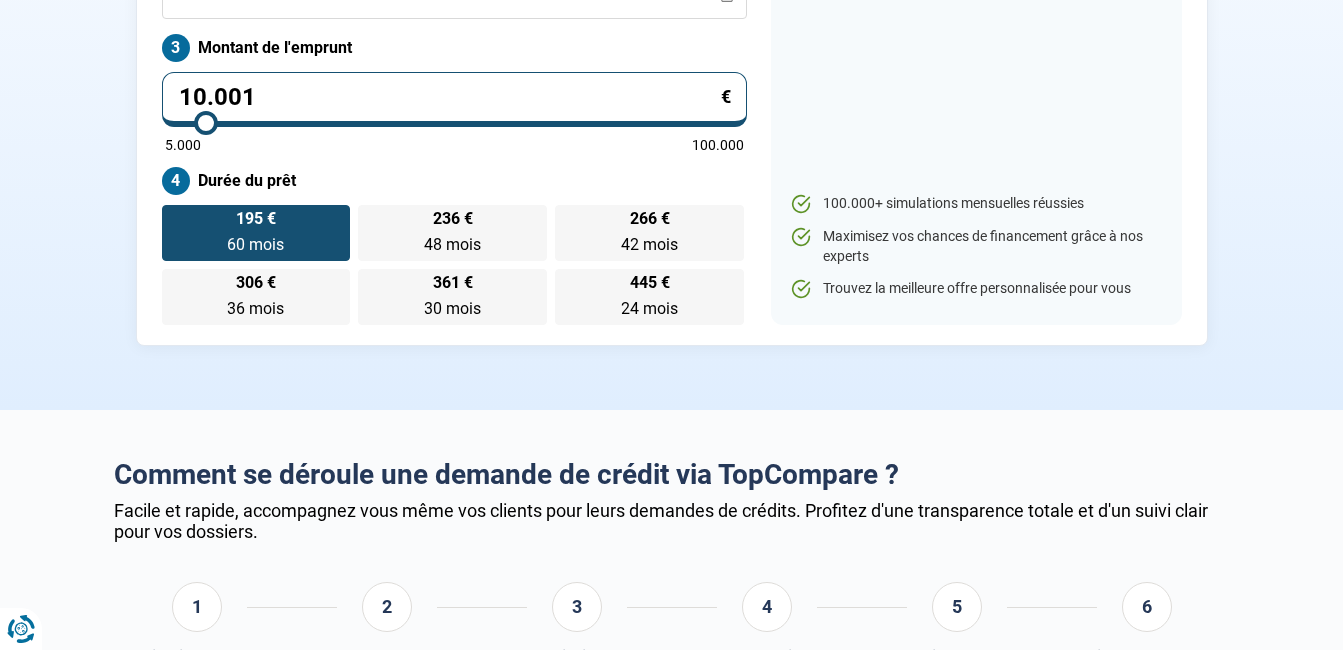 scroll, scrollTop: 400, scrollLeft: 0, axis: vertical 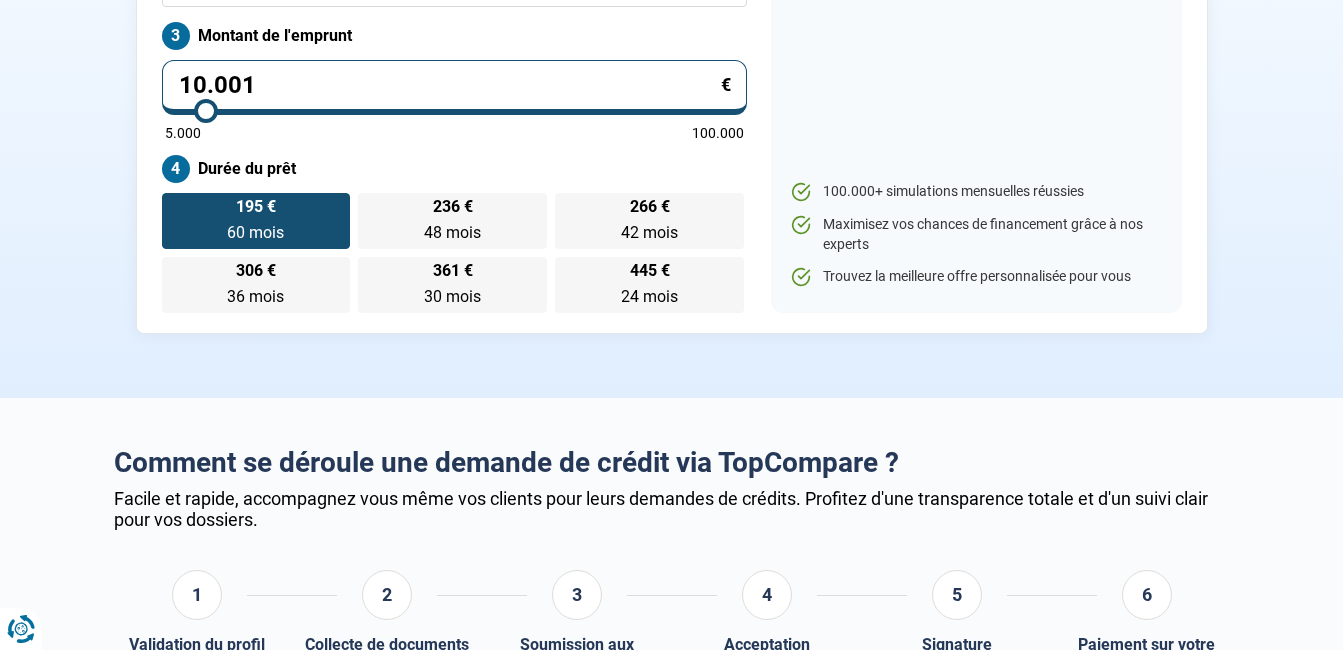 click on "10.001" at bounding box center (454, 87) 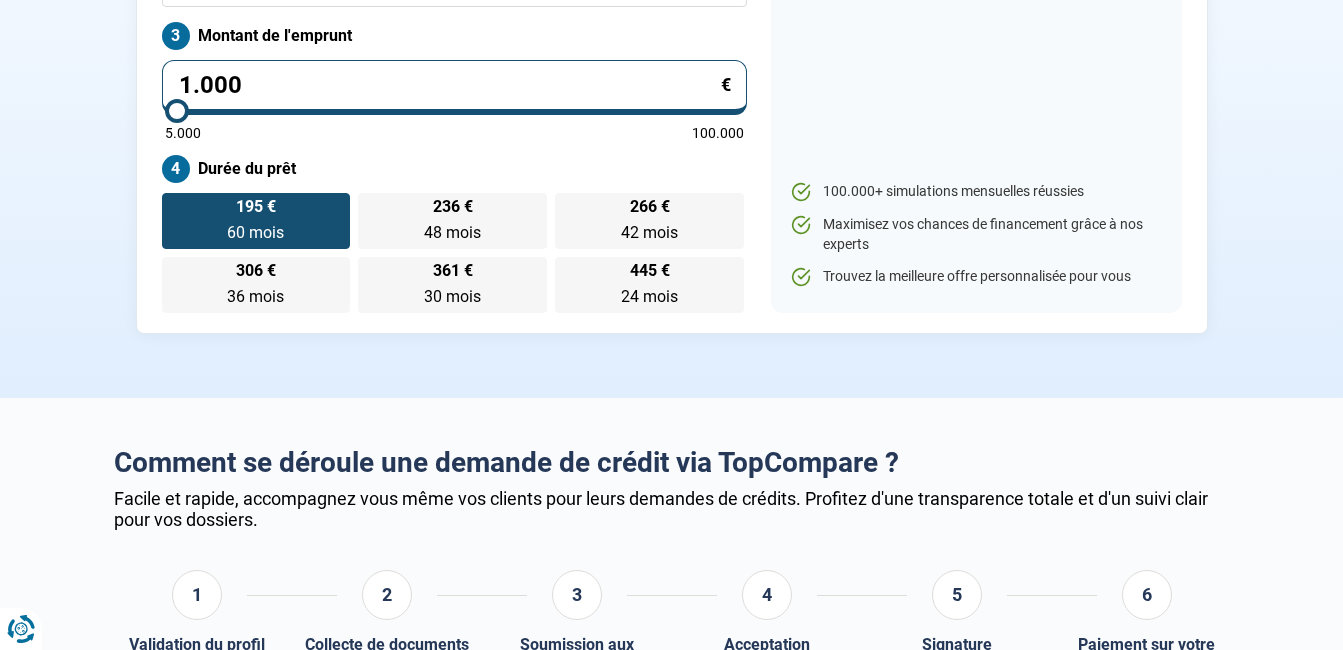 type on "100" 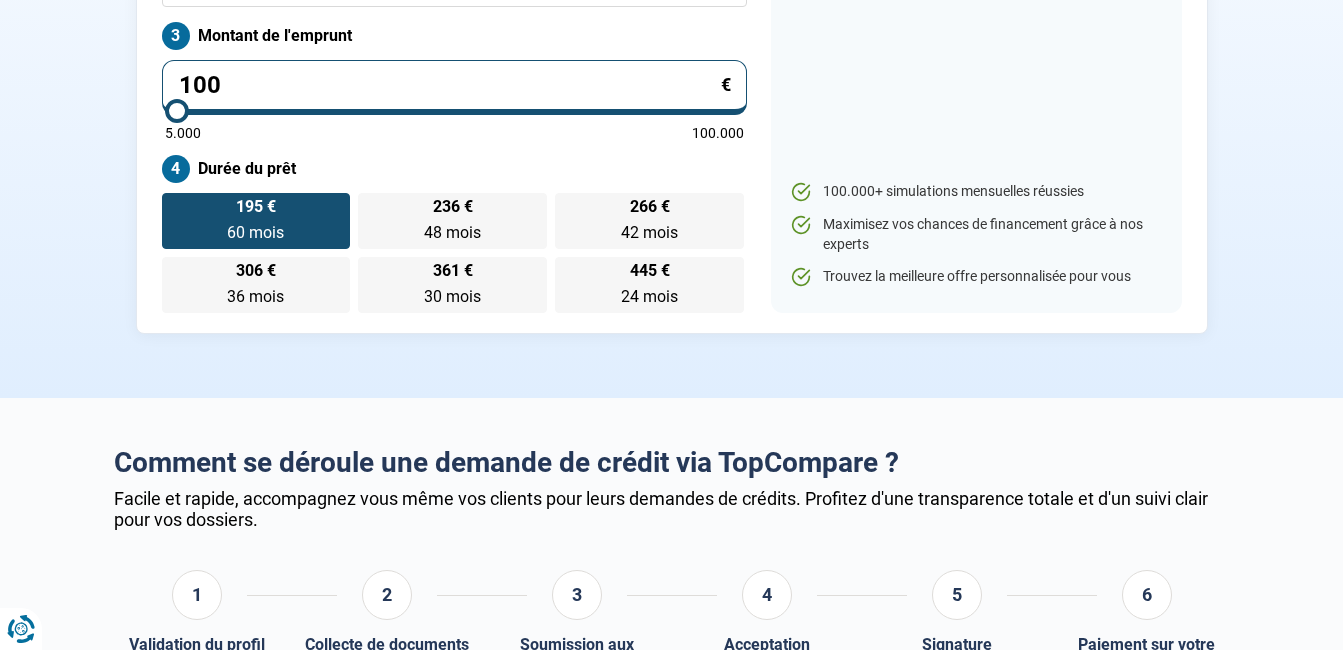 type on "10" 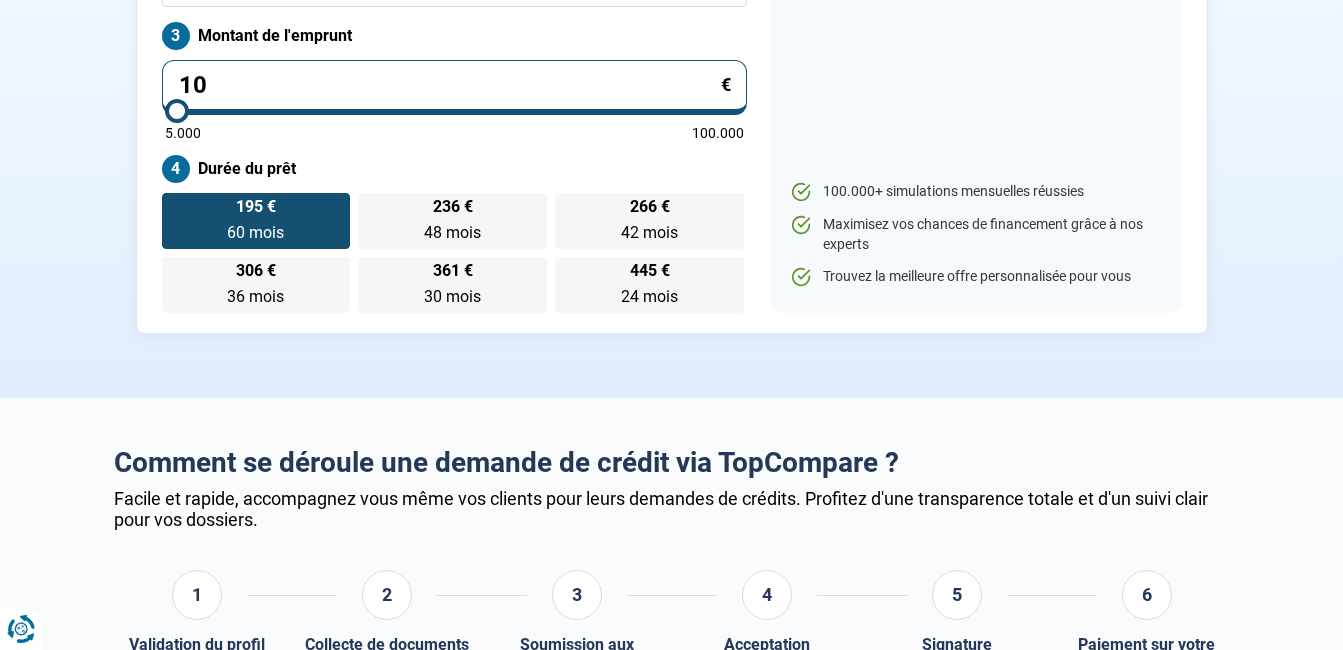 type on "1" 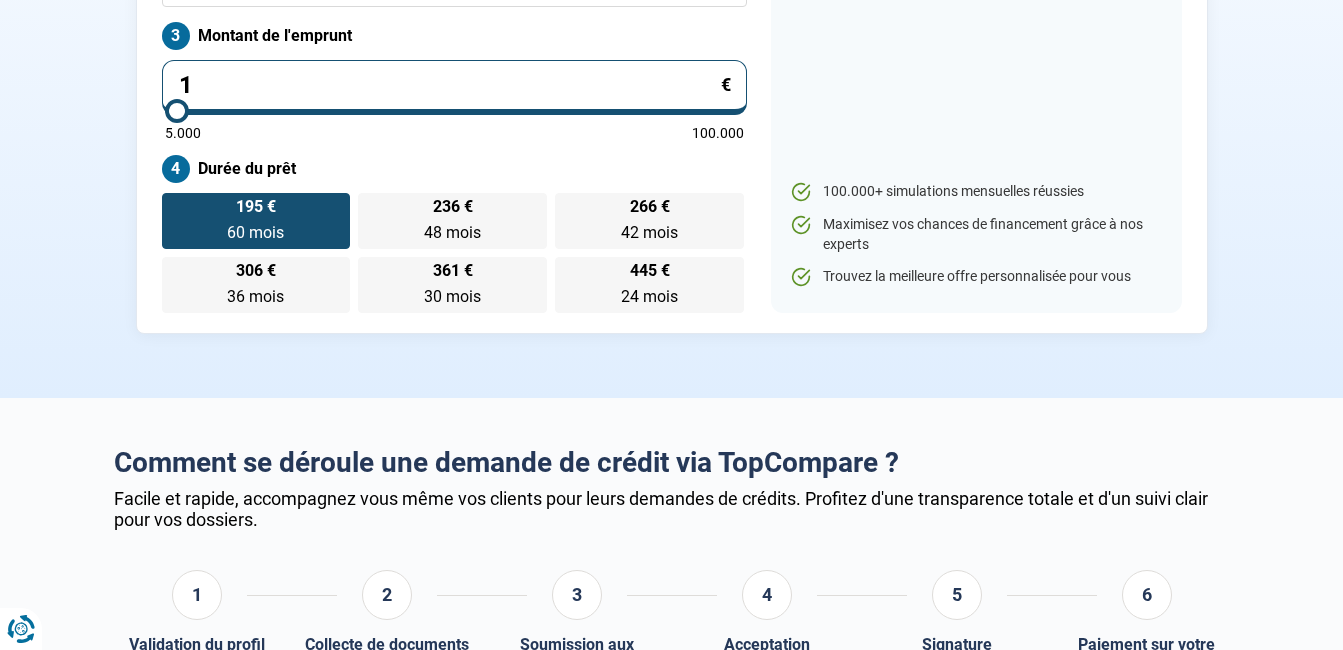 type on "5000" 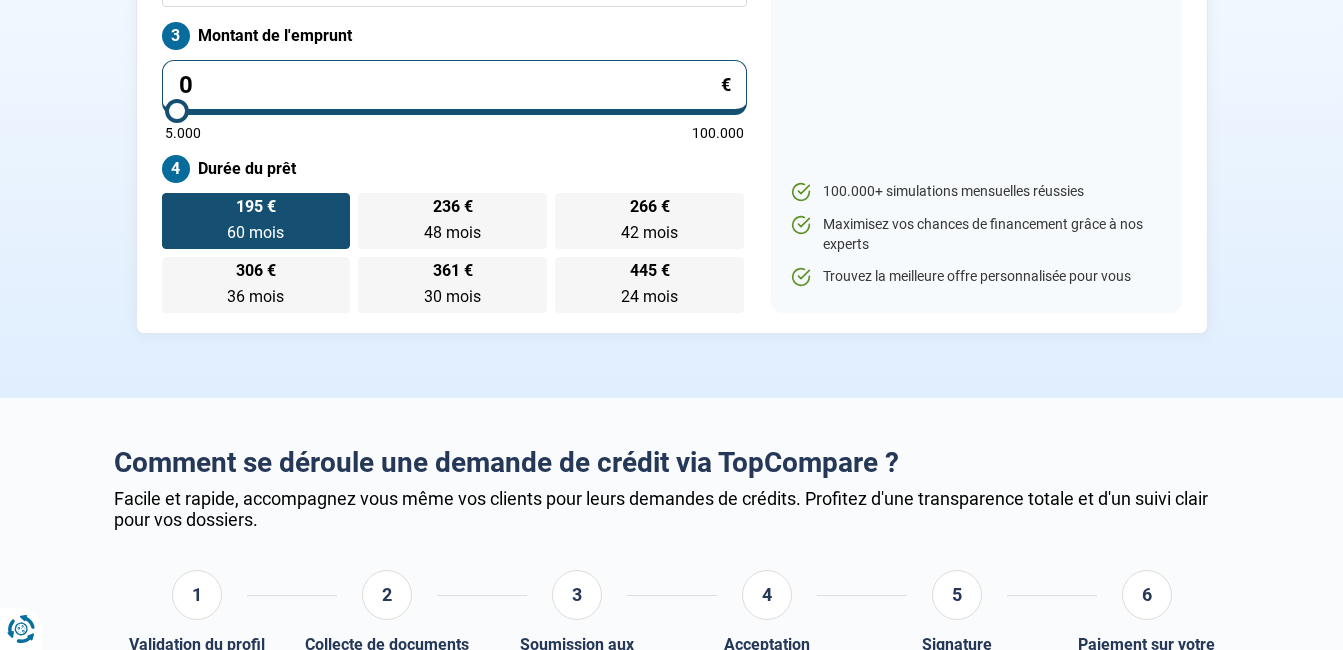 type on "8" 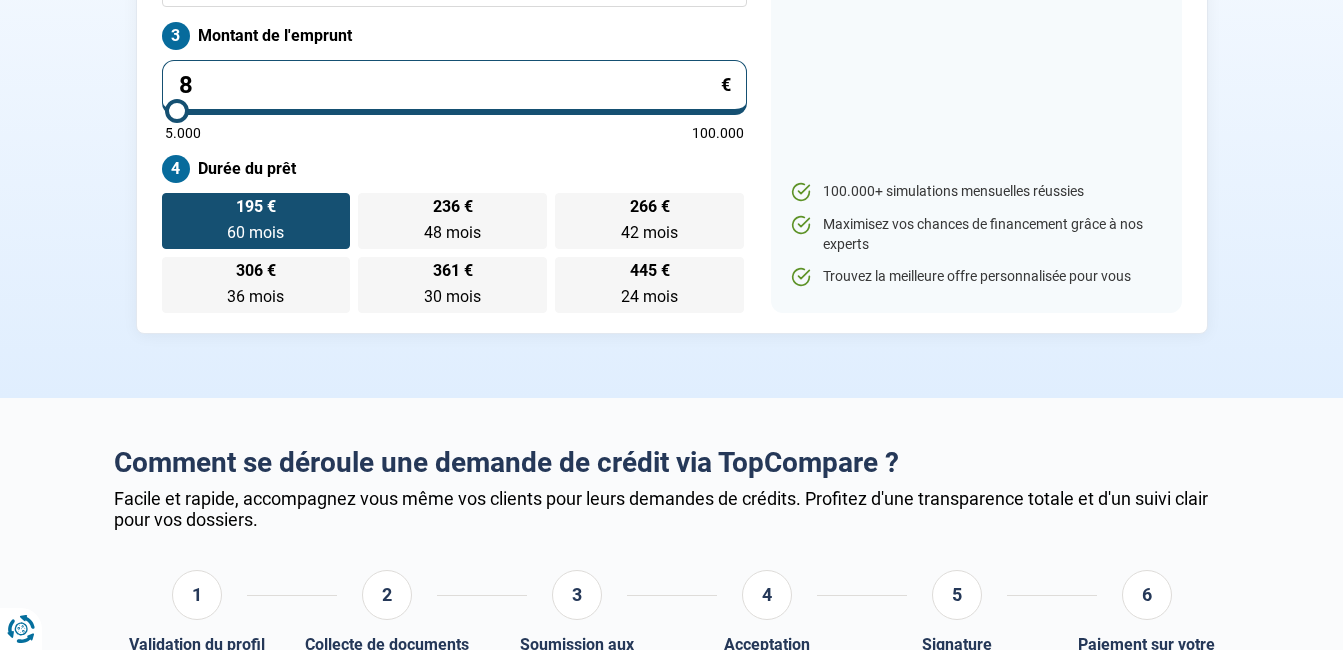 type on "85" 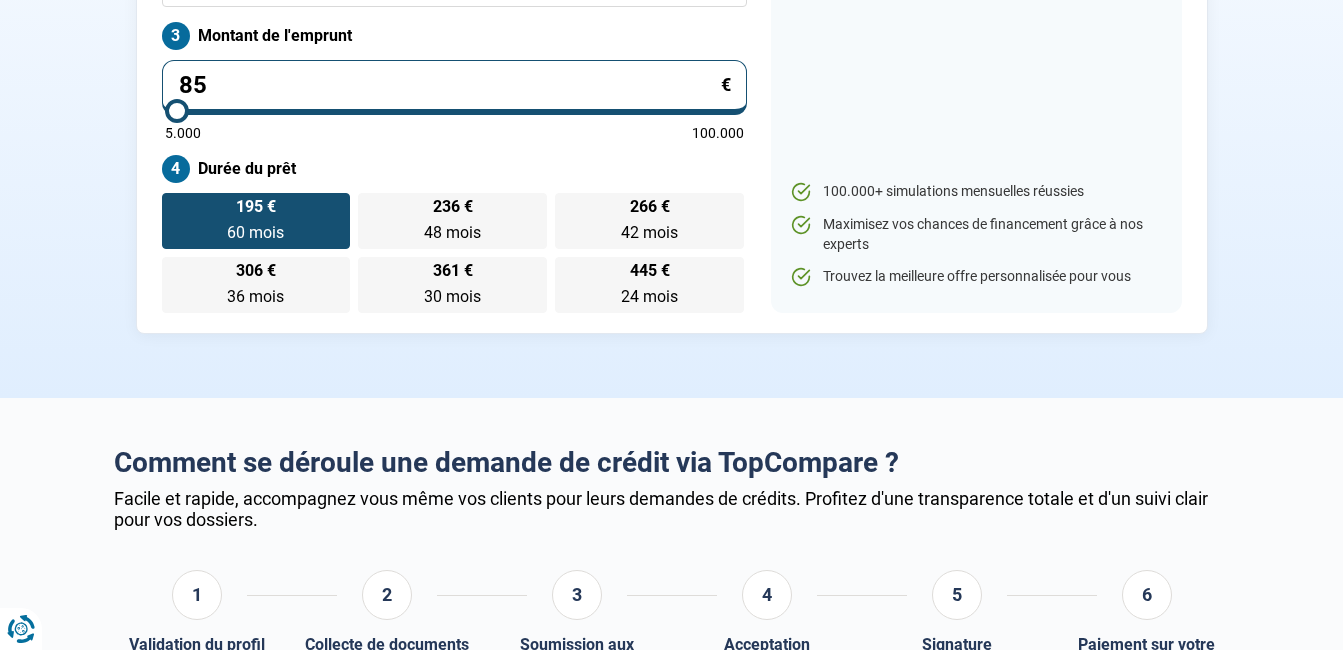 type on "850" 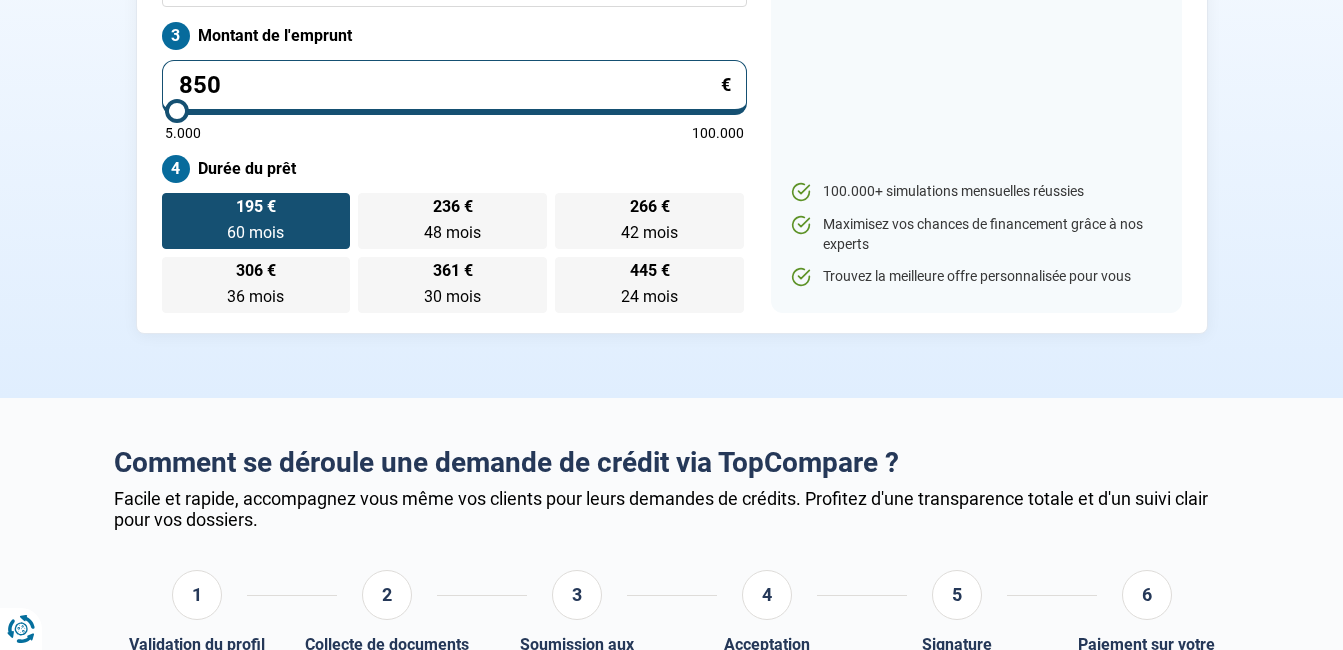 type on "8.500" 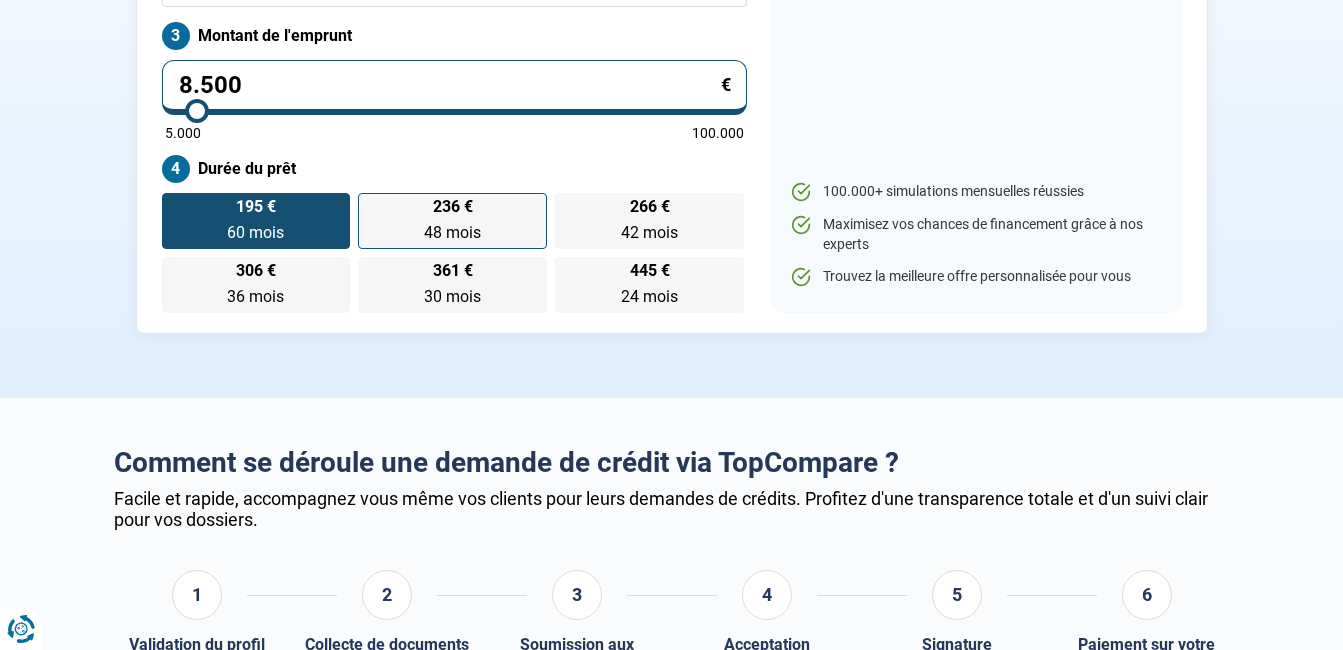 radio on "true" 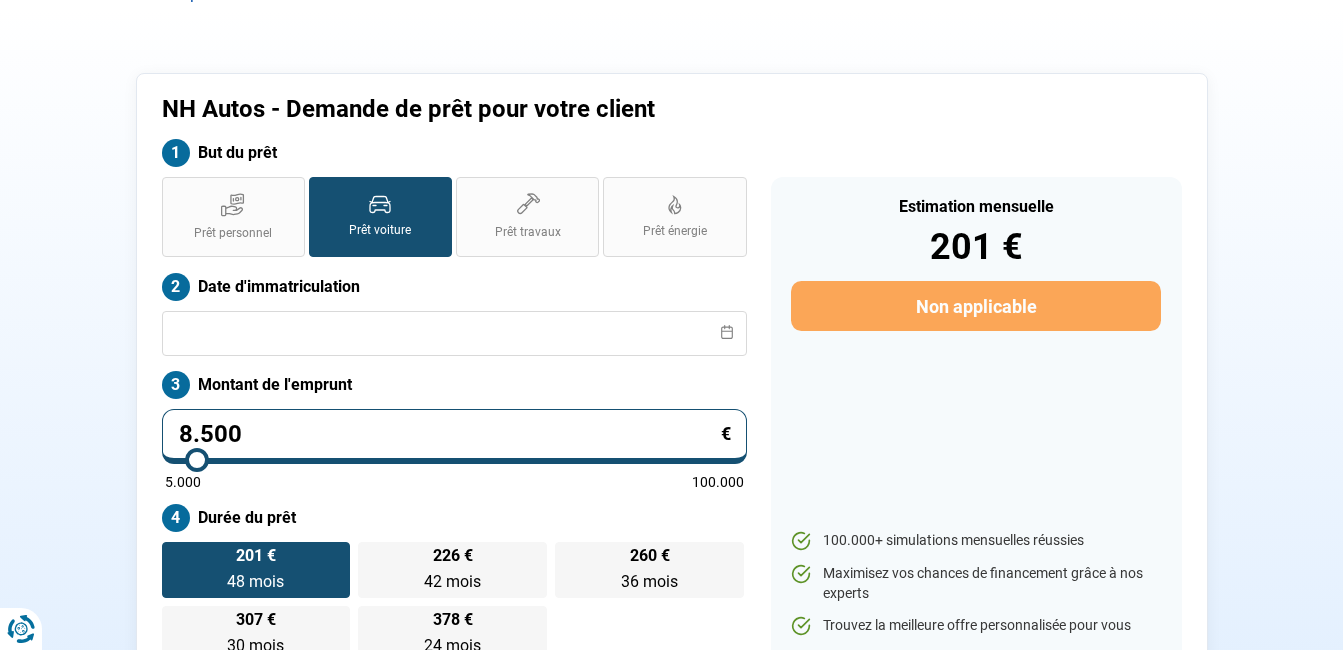 scroll, scrollTop: 50, scrollLeft: 0, axis: vertical 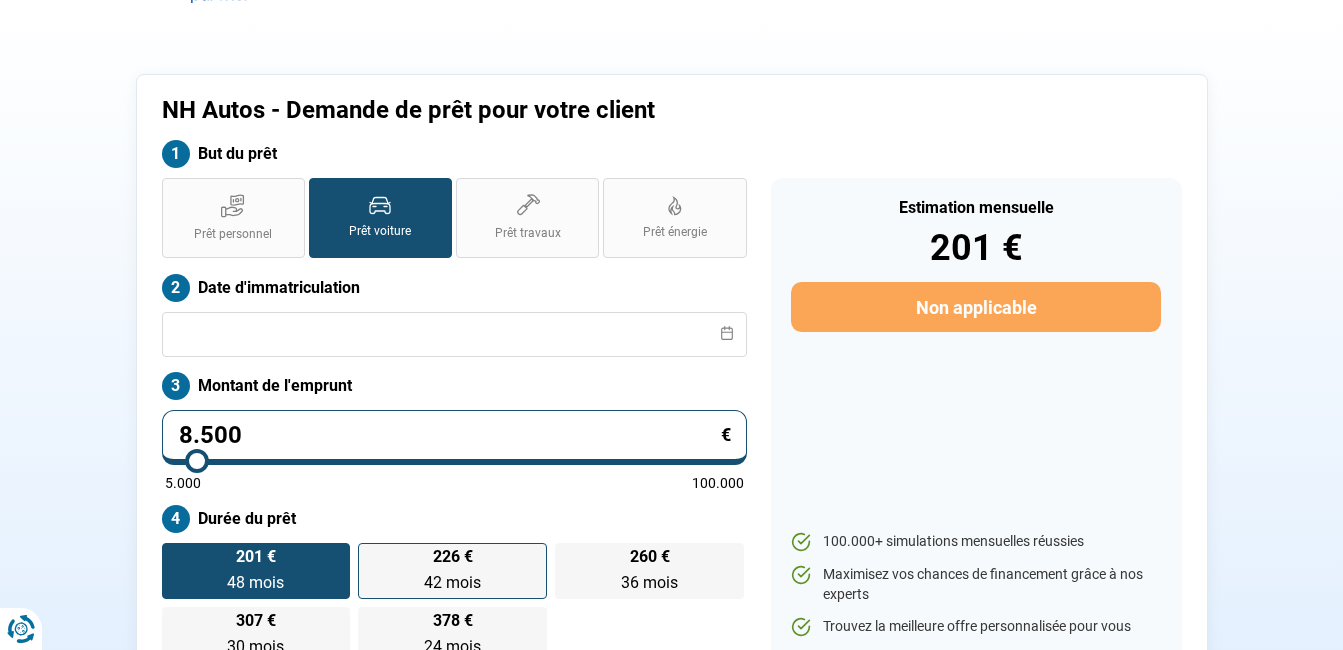 type on "8.500" 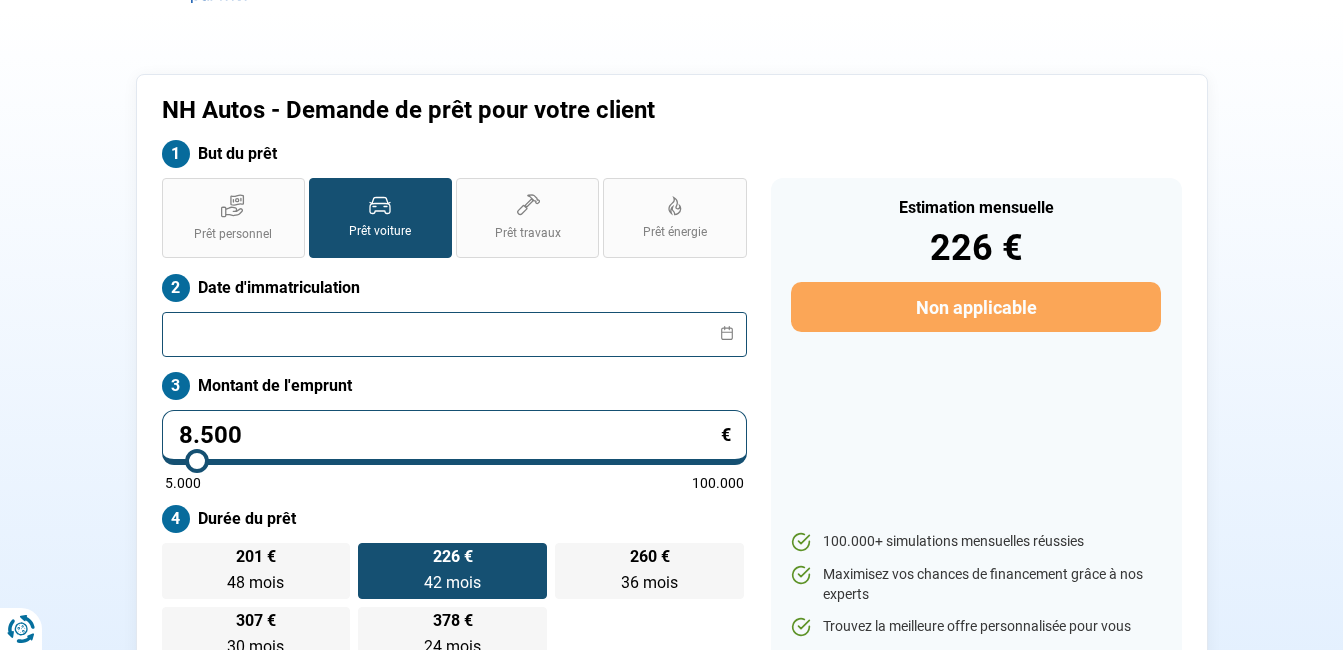 click at bounding box center (454, 334) 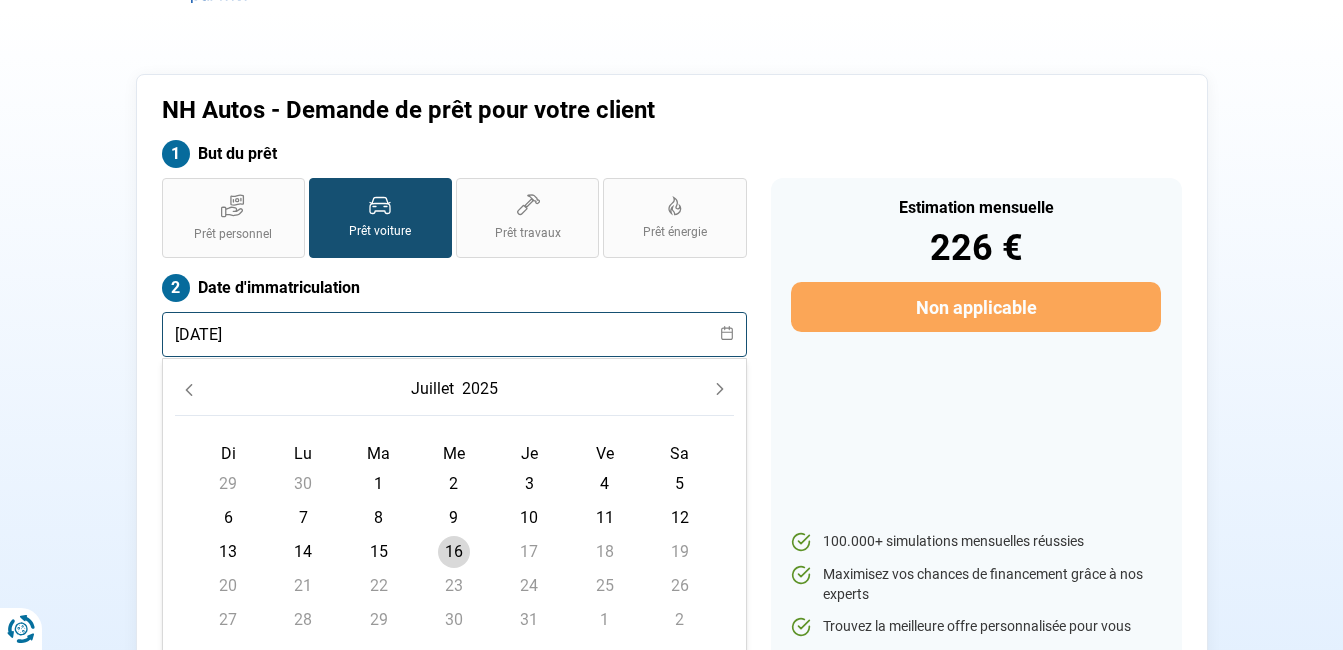 type on "[DATE]" 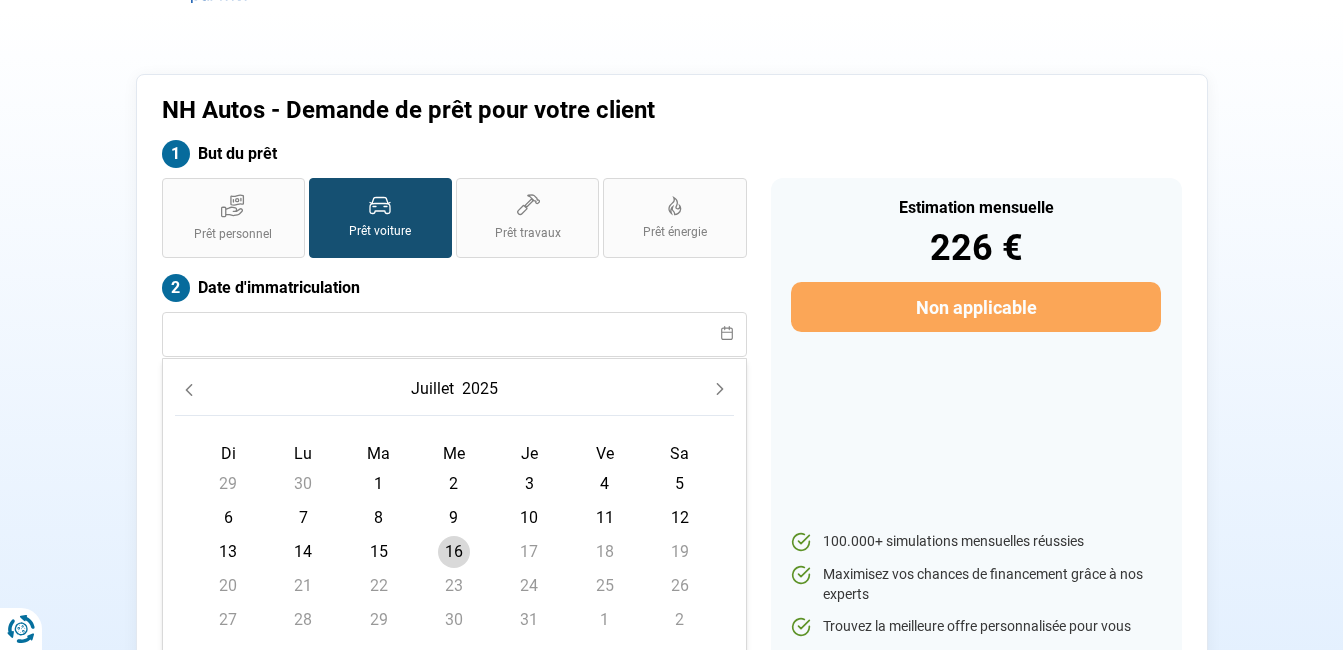 click 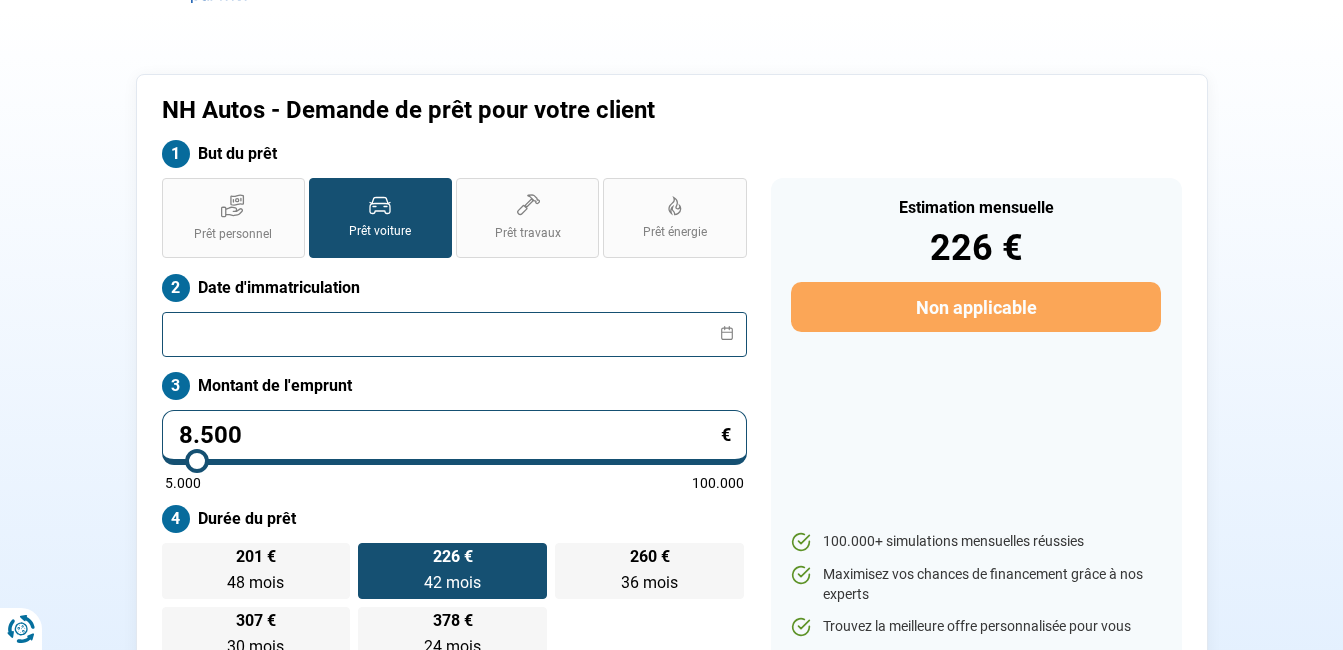 click at bounding box center (454, 334) 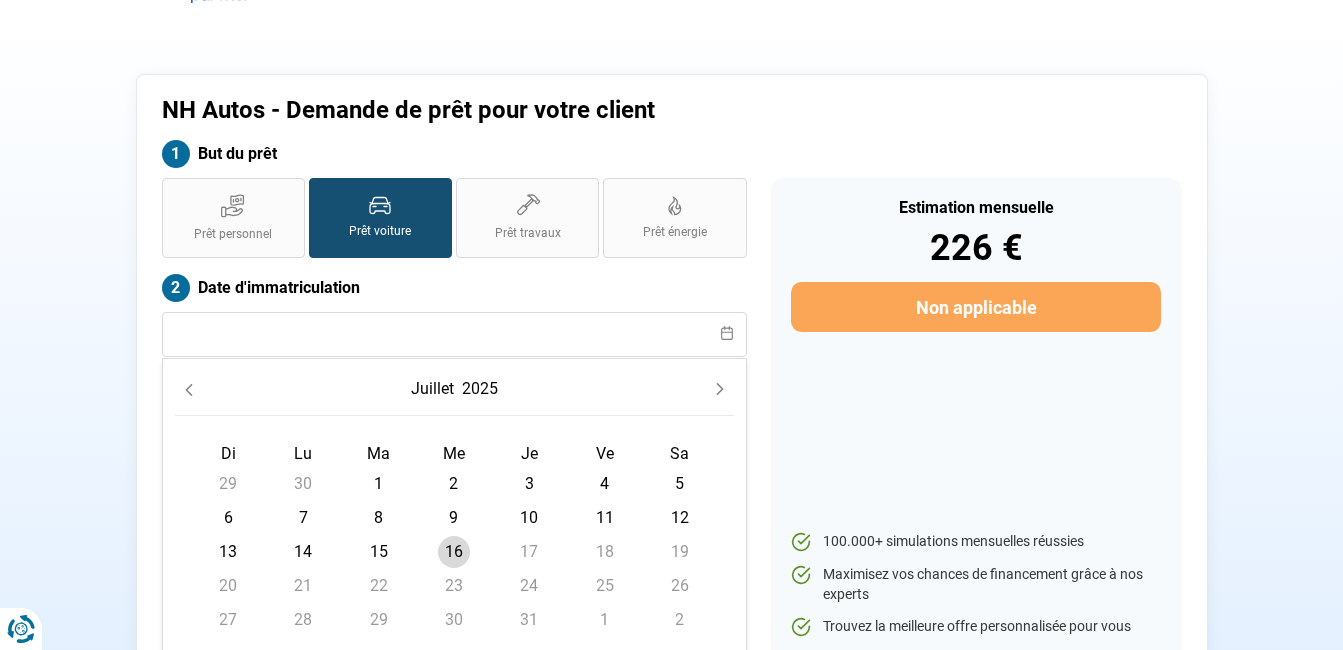 click on "14" at bounding box center [303, 552] 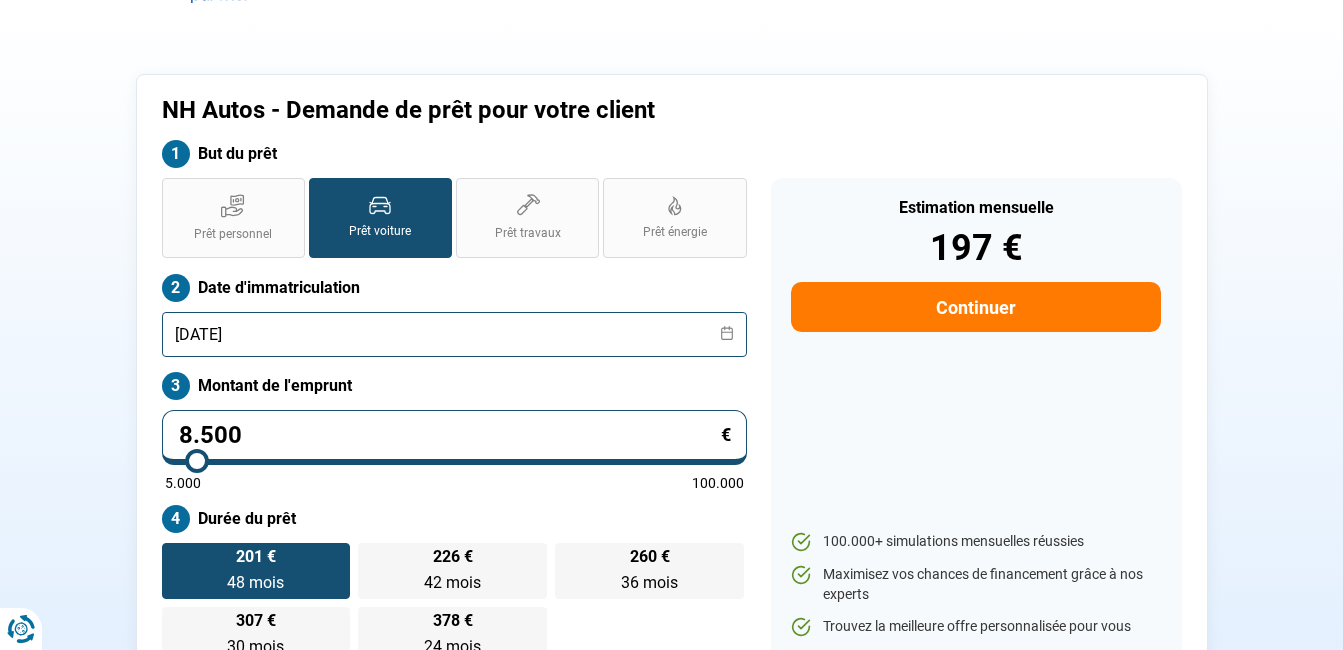 click on "[DATE]" at bounding box center [454, 334] 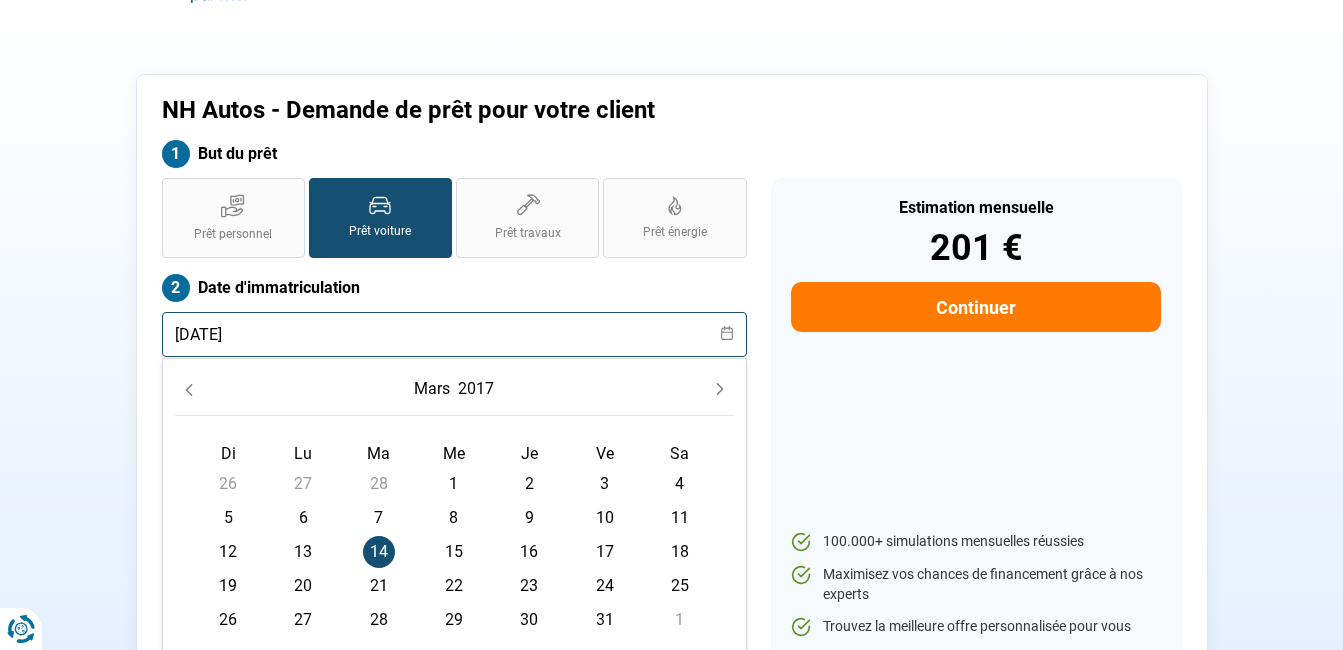 type on "[DATE]" 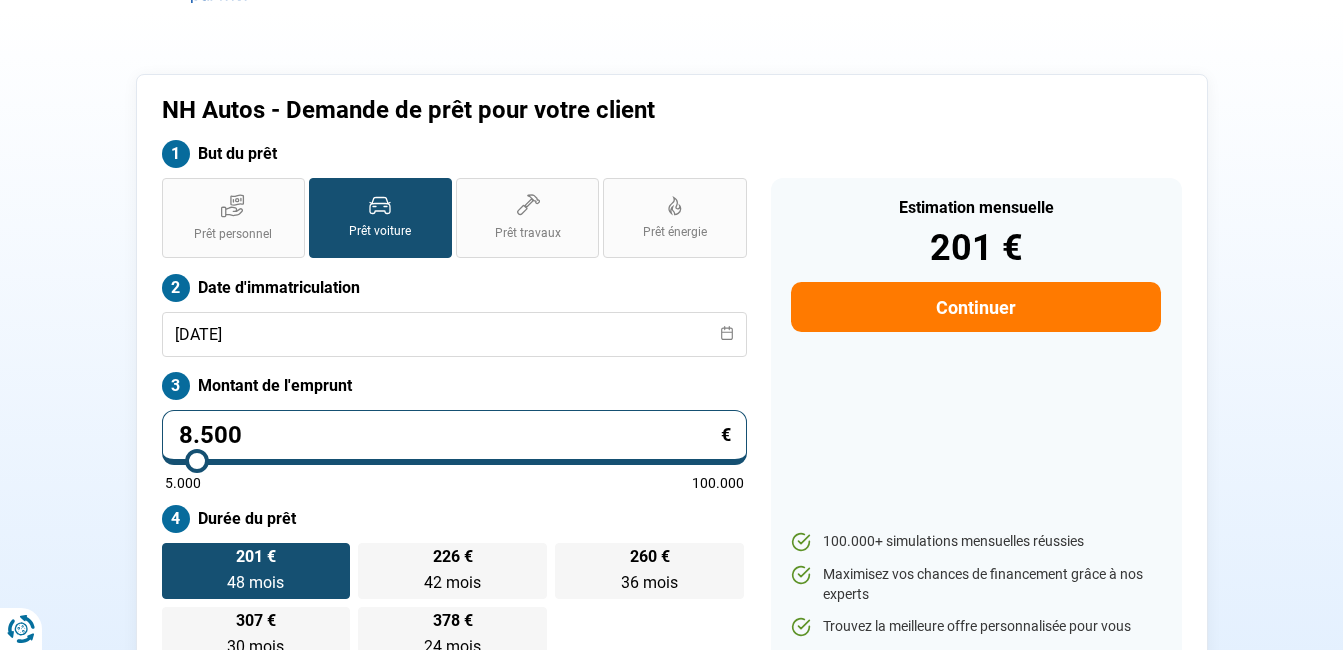 click on "Estimation mensuelle 201 € Continuer 100.000+ simulations mensuelles réussies Maximisez vos chances de financement grâce à nos experts  Trouvez la meilleure offre personnalisée pour vous Trouvez la meilleure offre personnalisée" at bounding box center [976, 420] 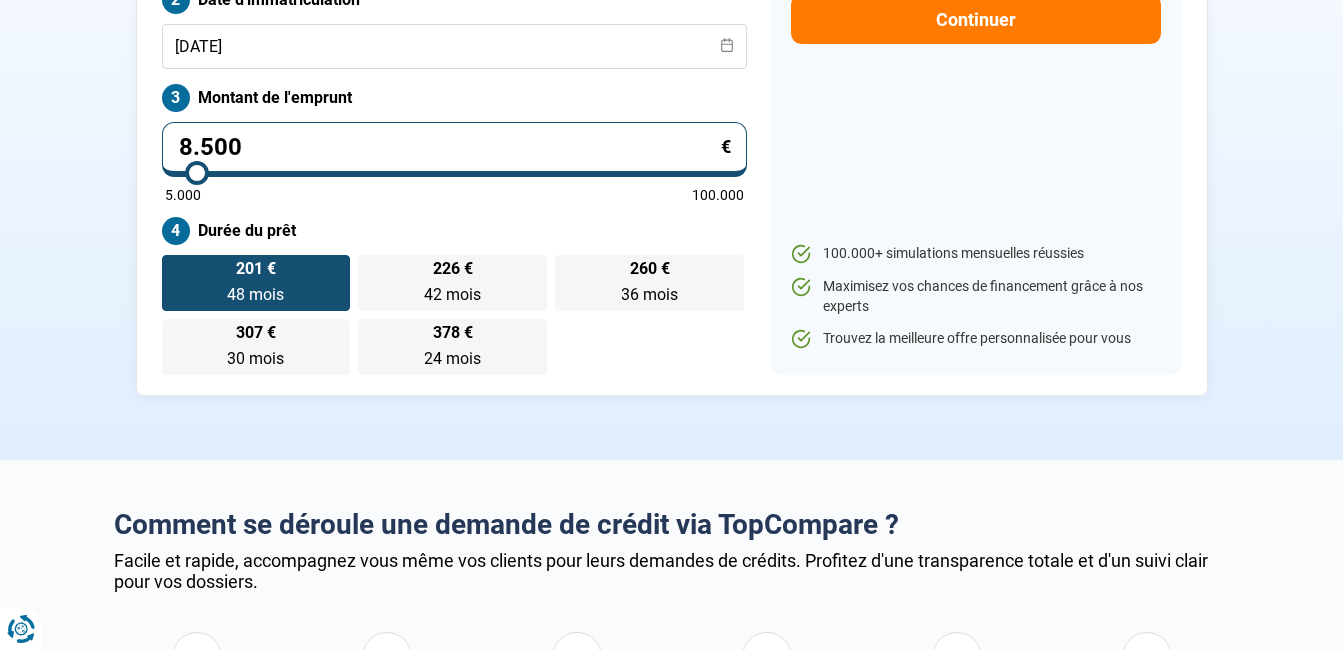 scroll, scrollTop: 350, scrollLeft: 0, axis: vertical 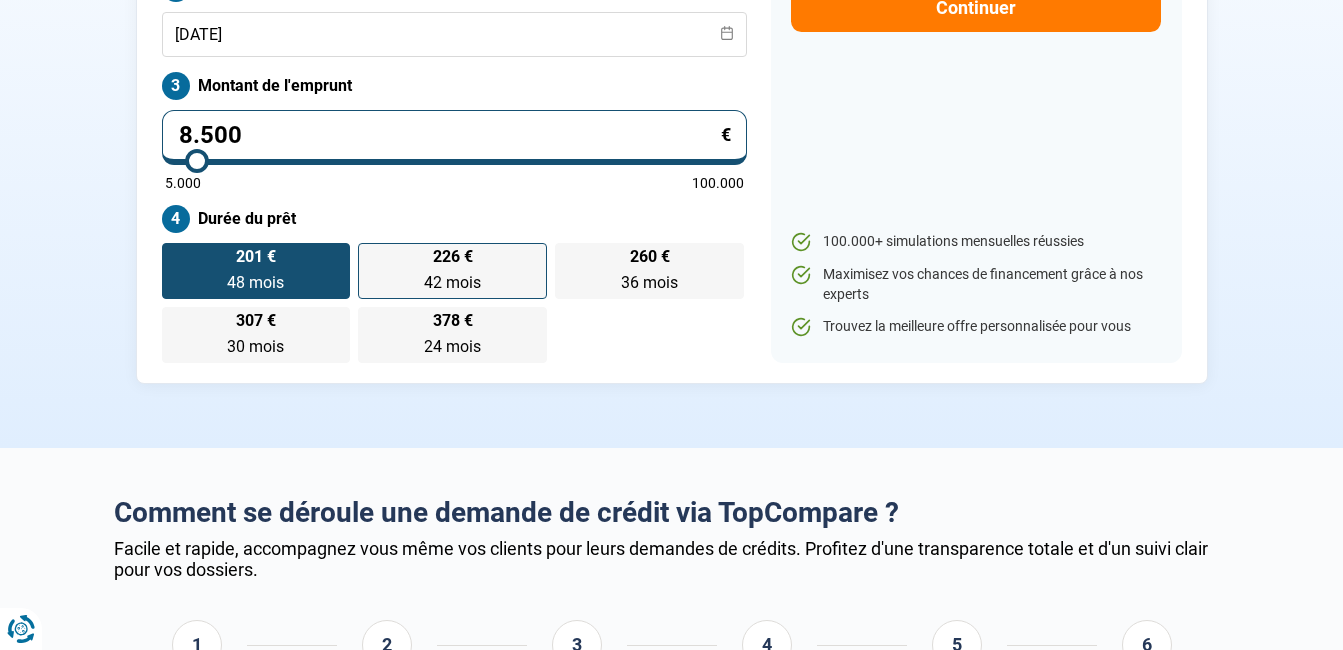 click on "42 mois" at bounding box center (452, 282) 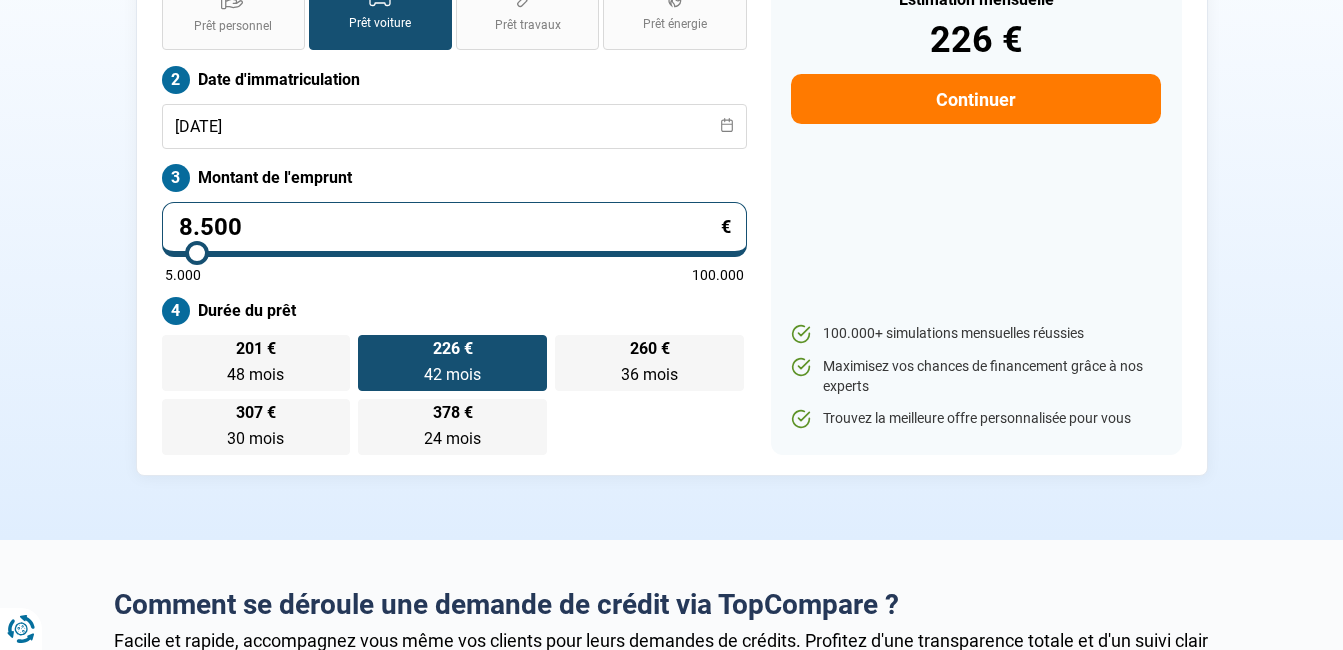 scroll, scrollTop: 50, scrollLeft: 0, axis: vertical 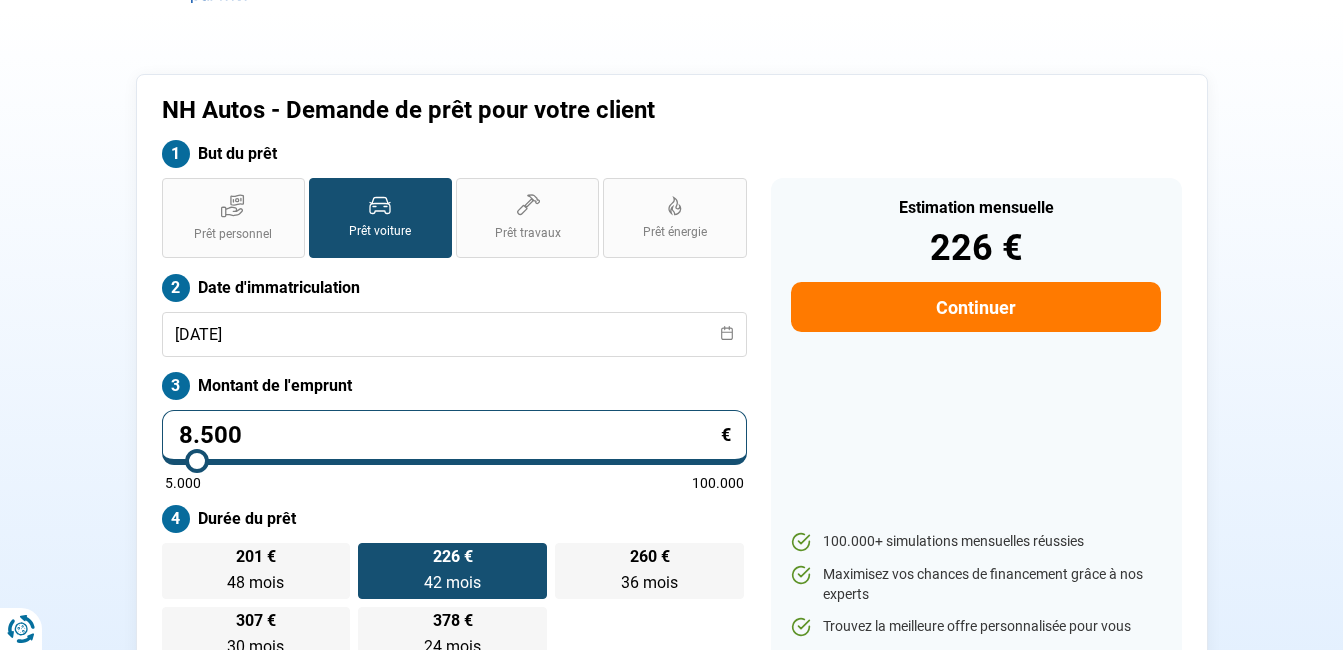 click on "Continuer" at bounding box center (975, 307) 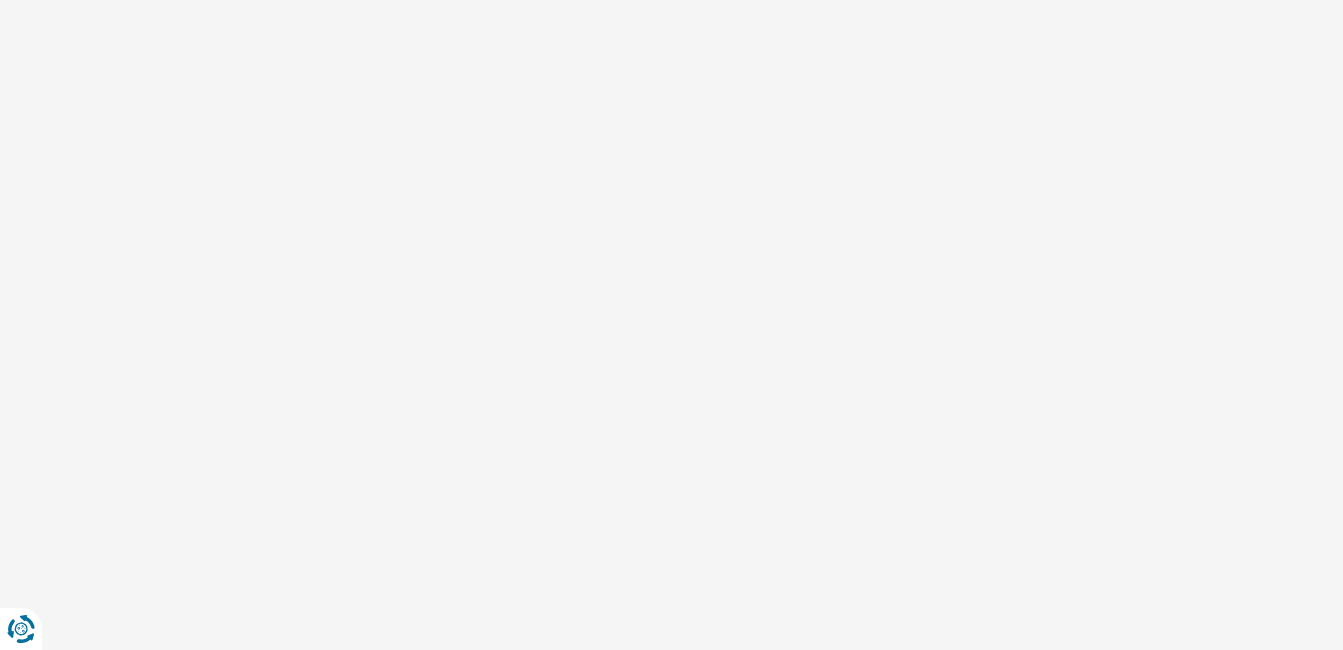 scroll, scrollTop: 31, scrollLeft: 0, axis: vertical 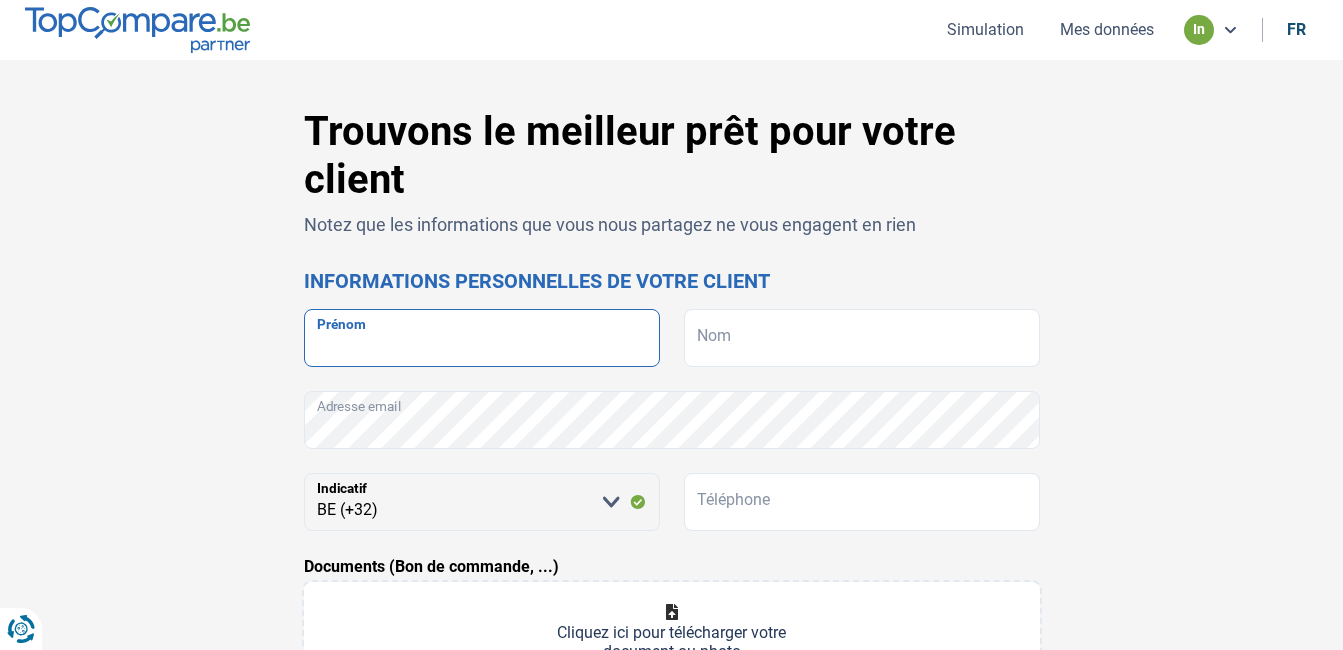 click on "Prénom" at bounding box center (482, 338) 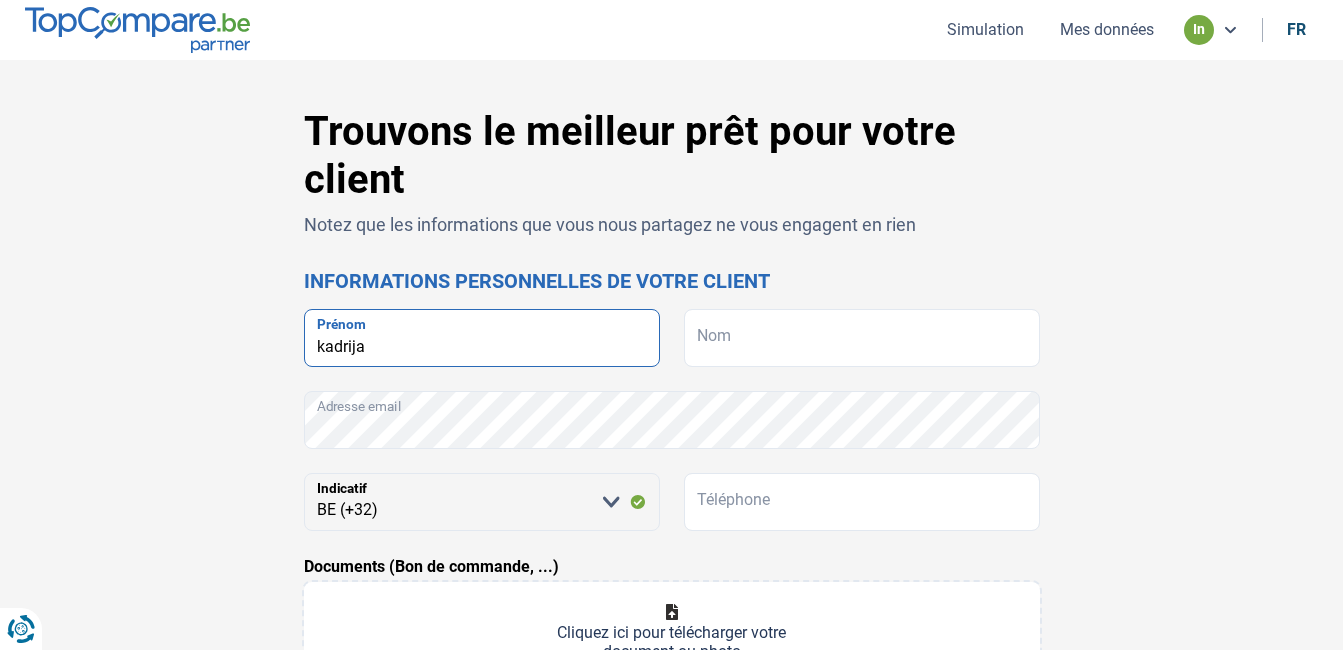 type on "kadrija" 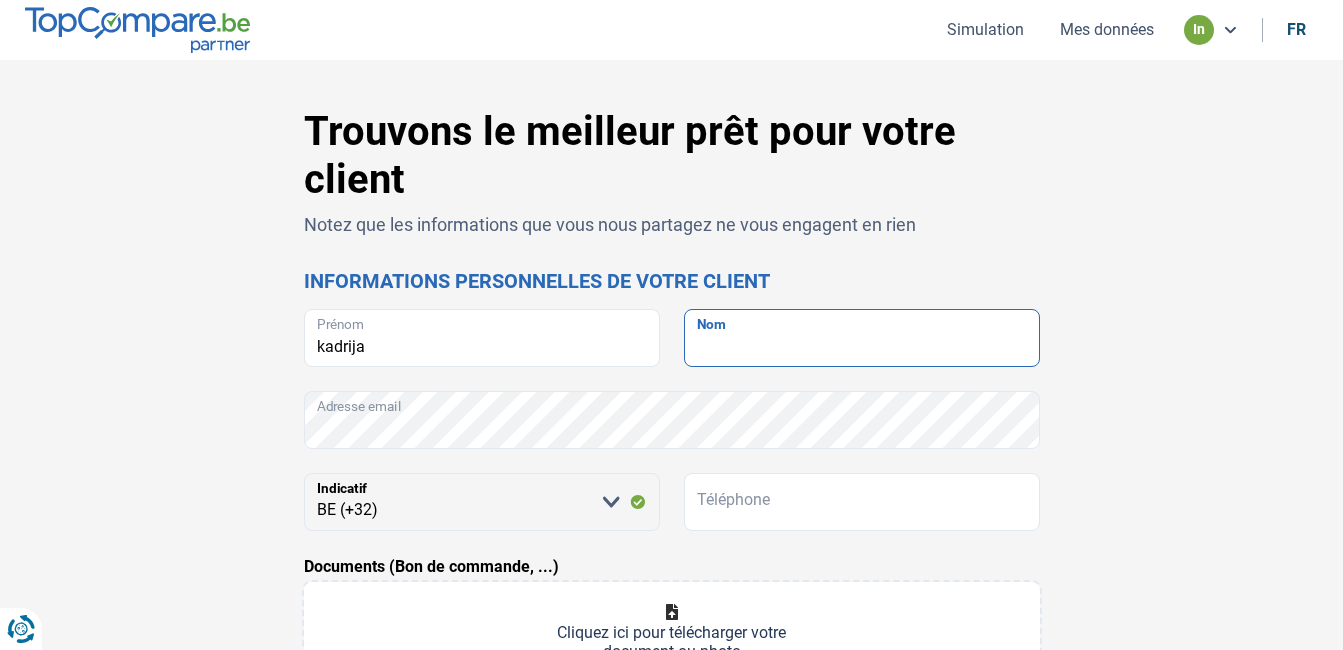 click on "Nom" at bounding box center [862, 338] 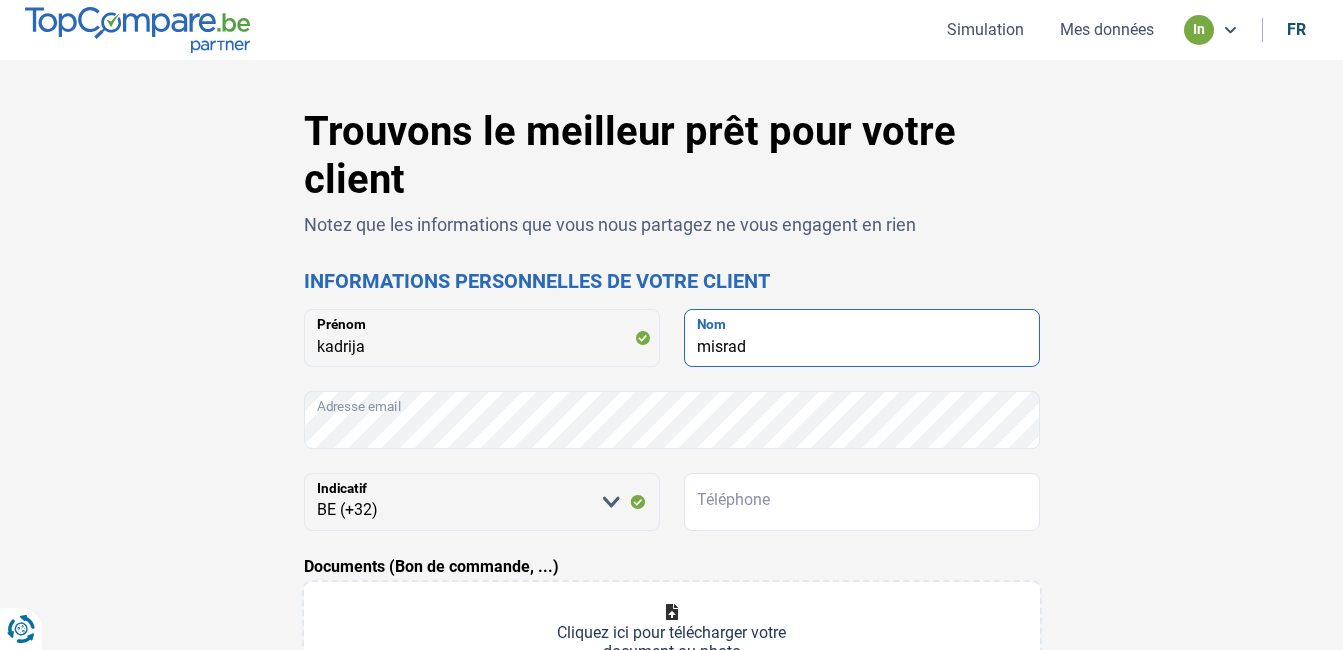type on "misrad" 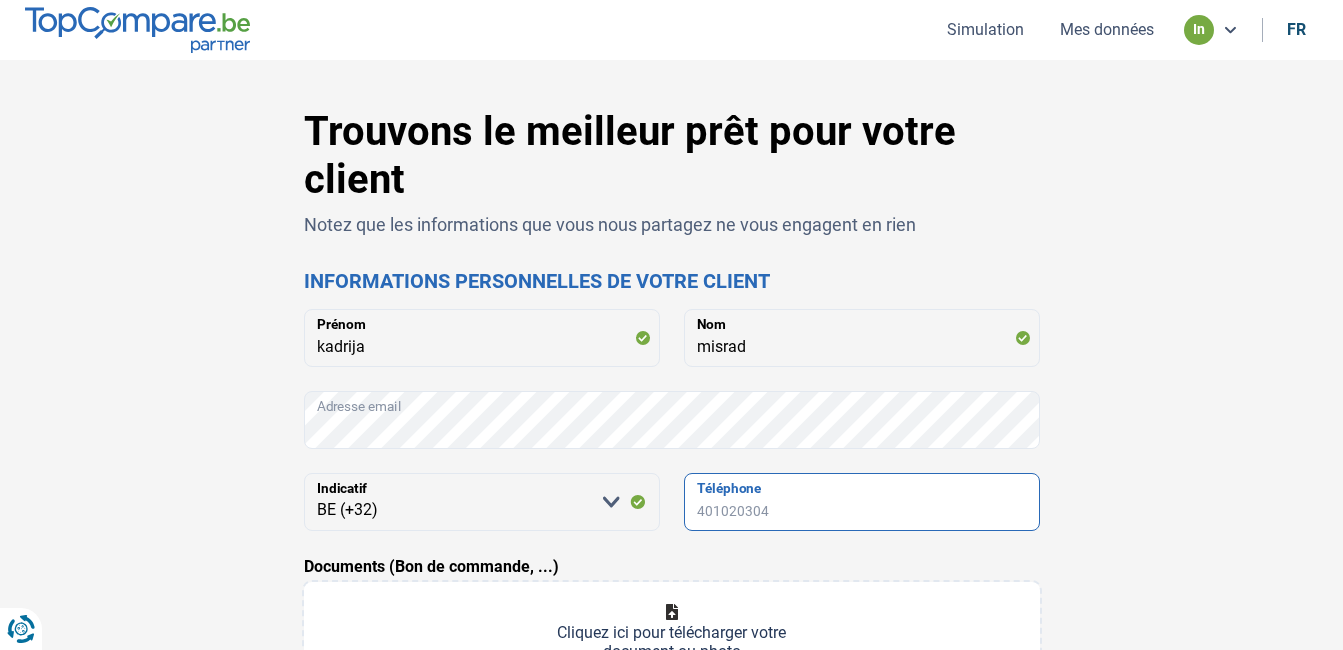 click on "Téléphone" at bounding box center [862, 502] 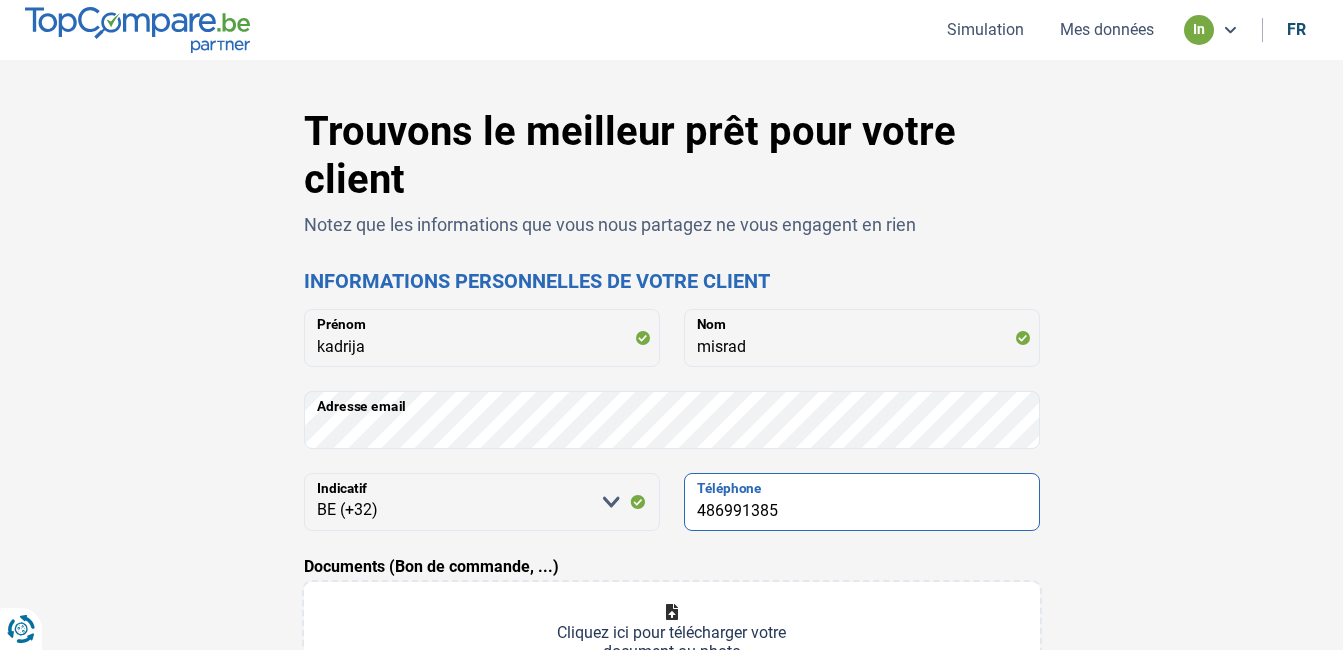 type on "486991385" 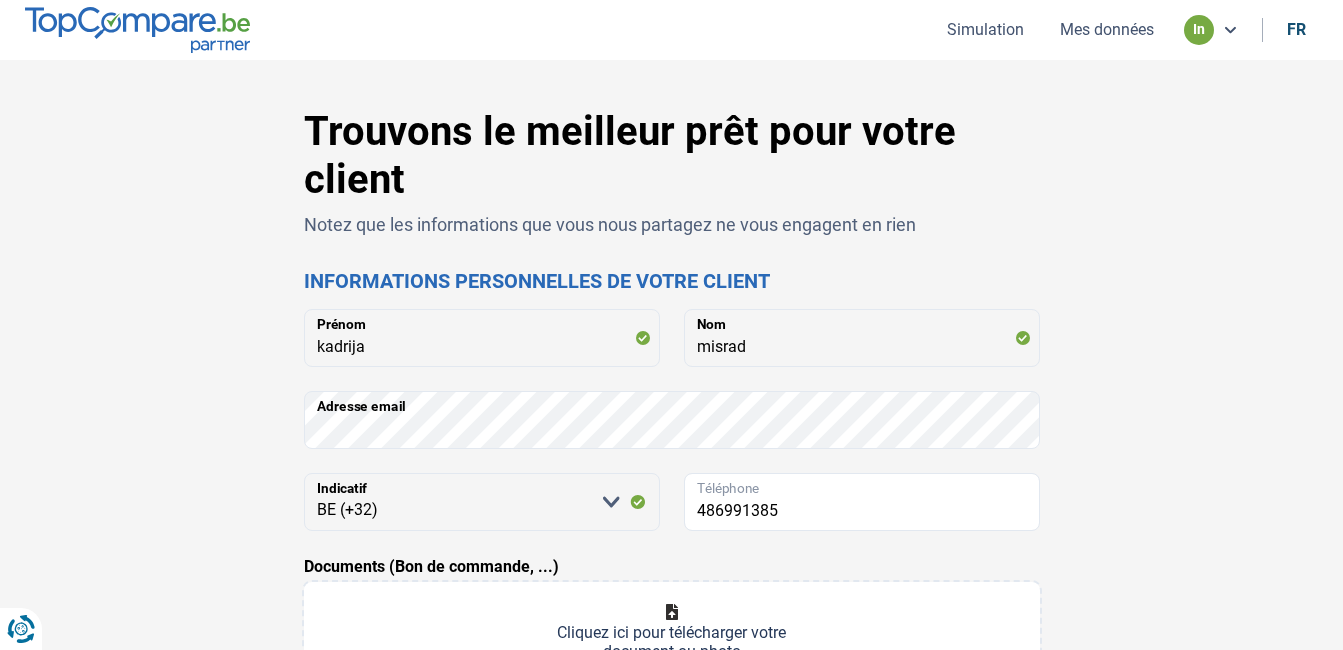 click on "Documents (Bon de commande, ...)" at bounding box center [672, 632] 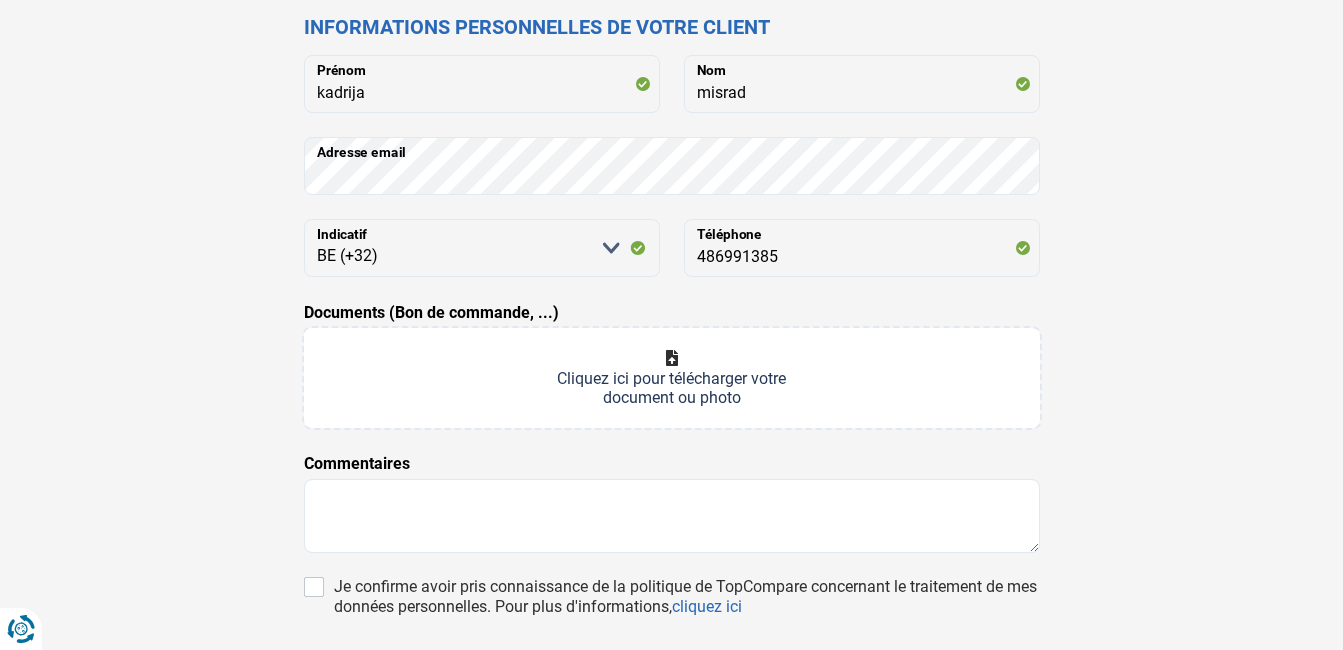 scroll, scrollTop: 300, scrollLeft: 0, axis: vertical 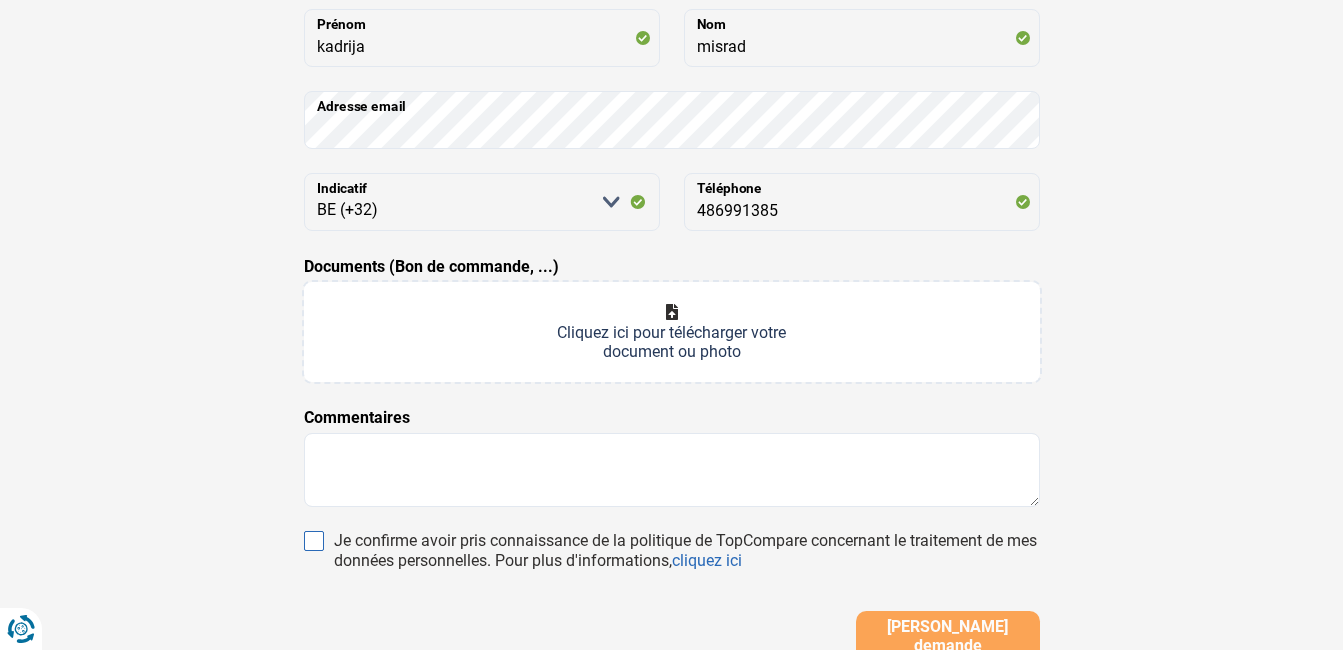 click on "Je confirme avoir pris connaissance de la politique de TopCompare concernant le traitement de mes données personnelles. Pour plus d'informations,  cliquez ici" at bounding box center (314, 541) 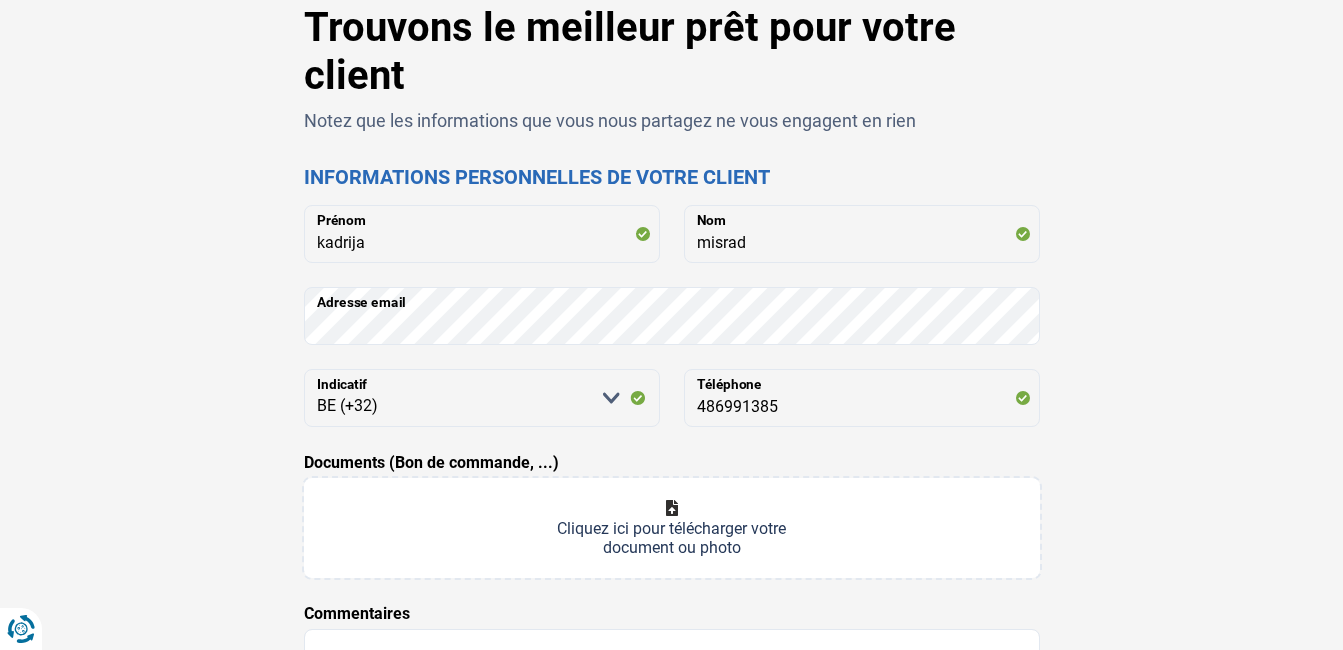 scroll, scrollTop: 0, scrollLeft: 0, axis: both 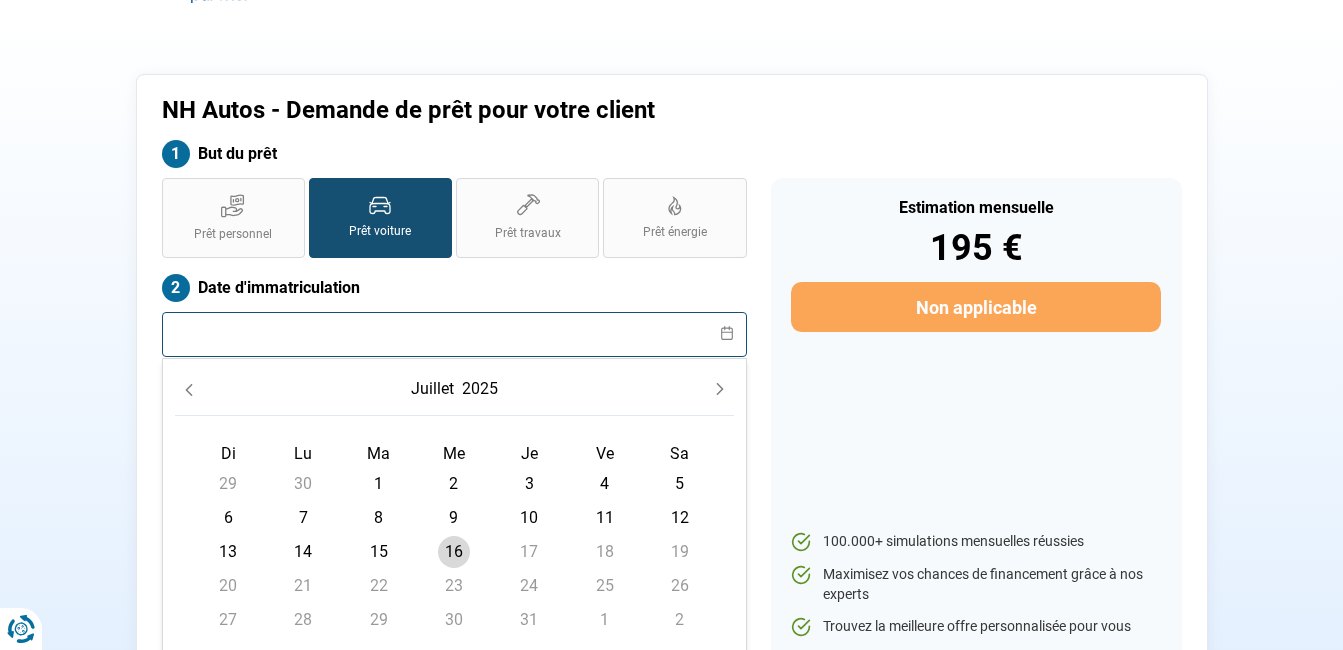 click at bounding box center (454, 334) 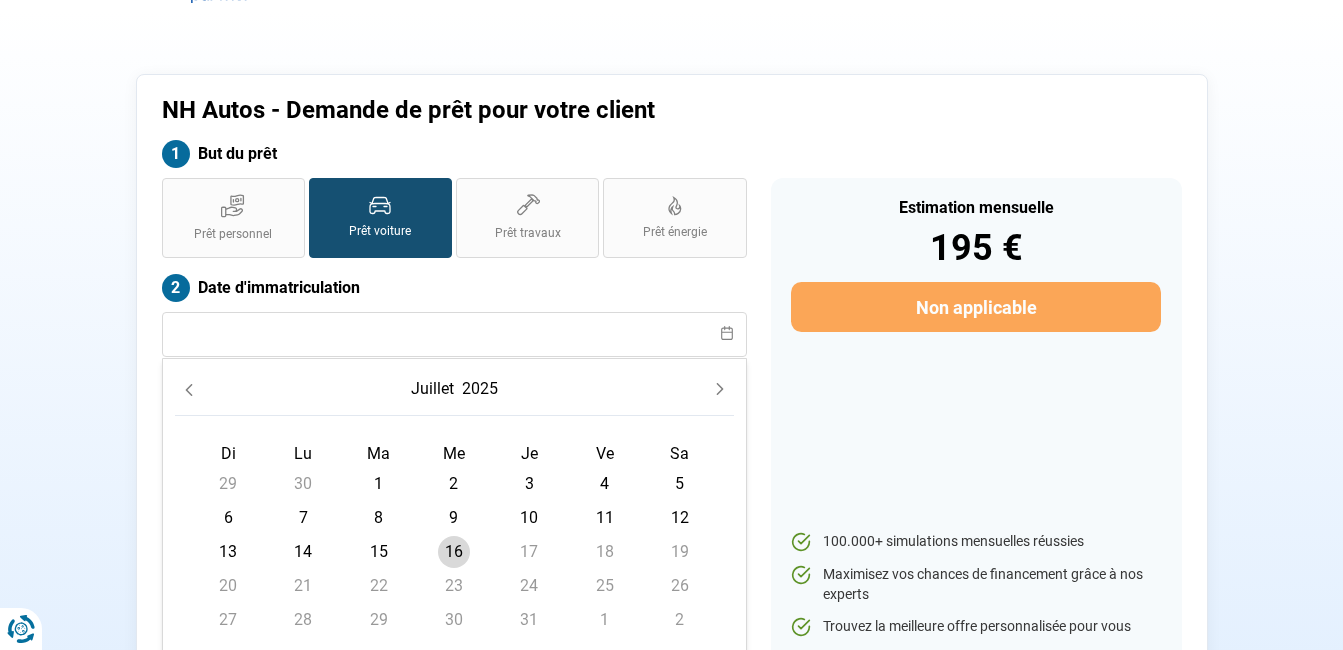 click on "14" at bounding box center (303, 552) 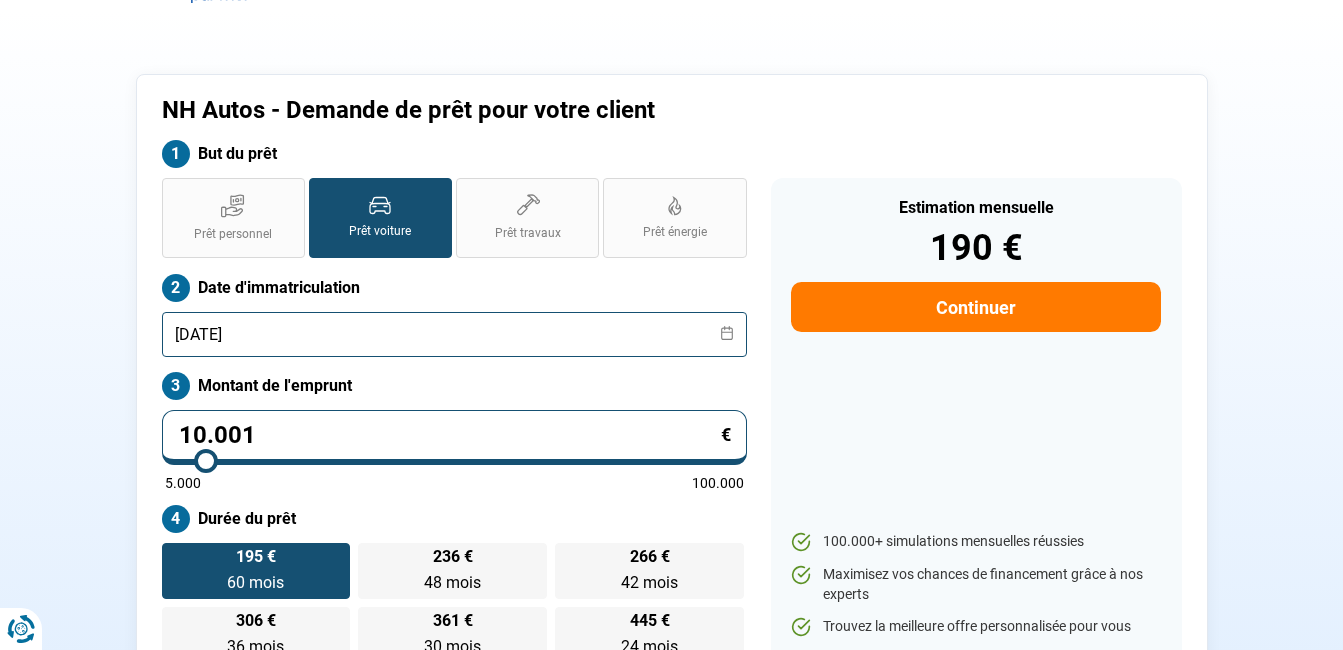click on "[DATE]" at bounding box center [454, 334] 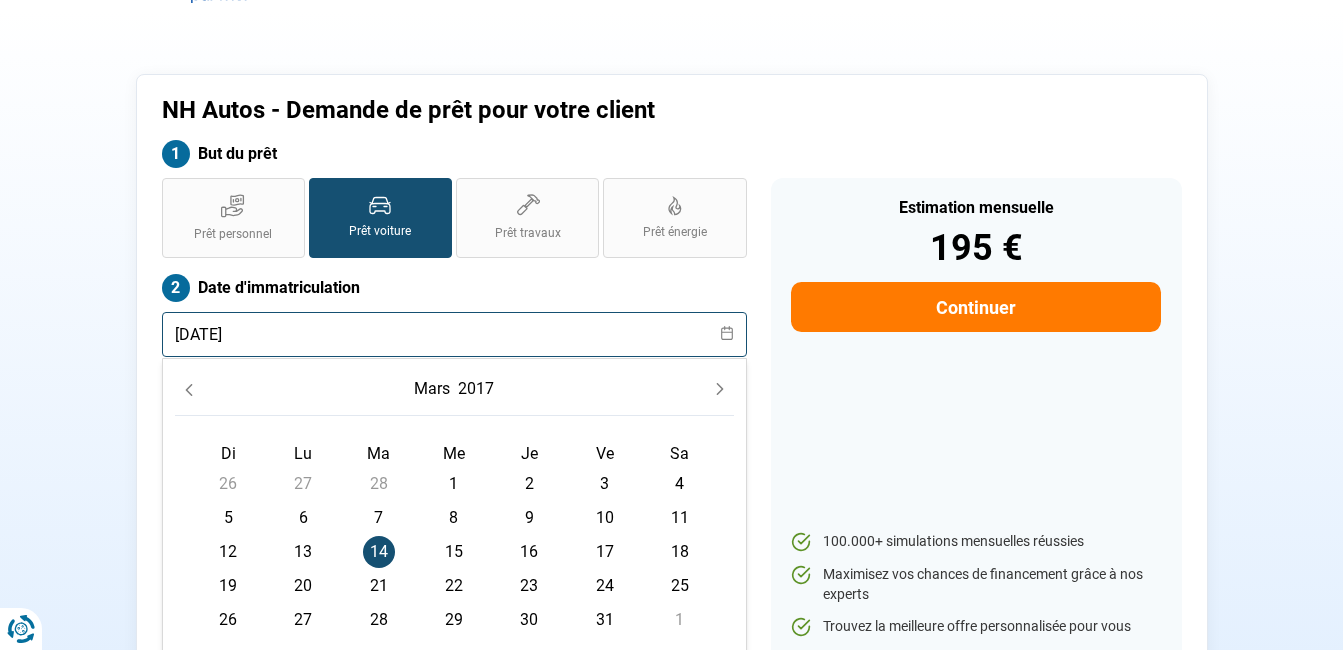 type on "[DATE]" 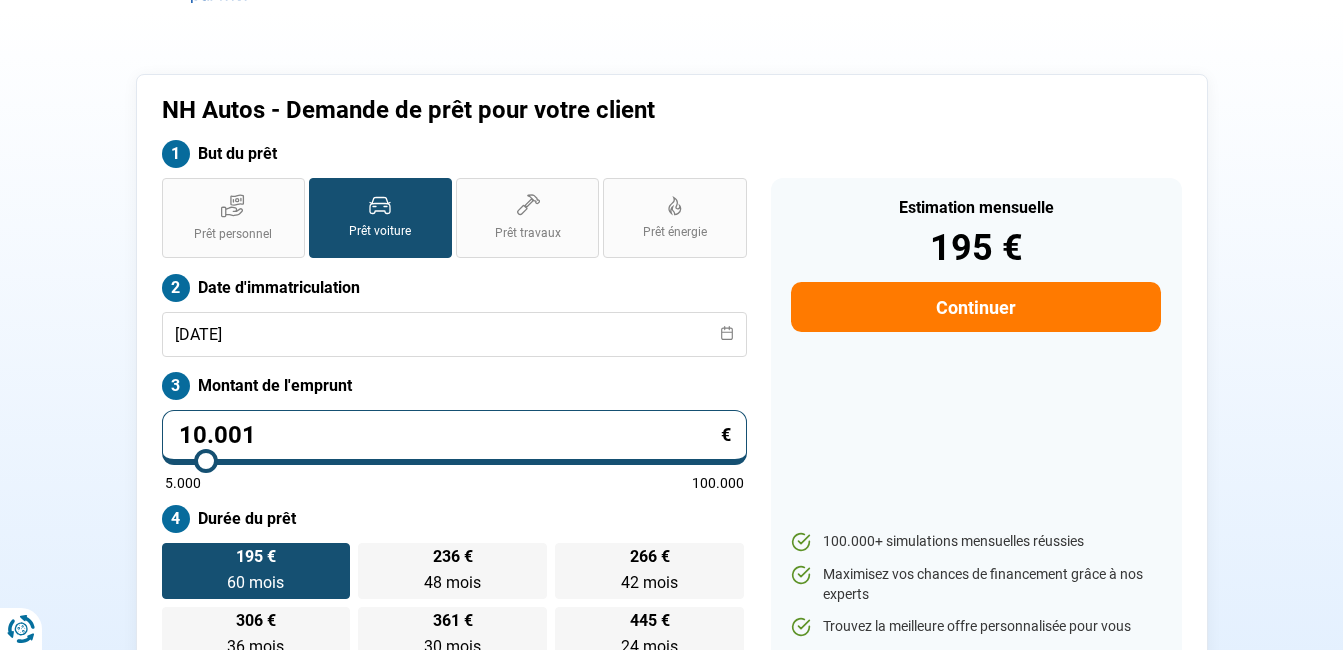 click on "Estimation mensuelle 195 € Continuer 100.000+ simulations mensuelles réussies Maximisez vos chances de financement grâce à nos experts  Trouvez la meilleure offre personnalisée pour vous Trouvez la meilleure offre personnalisée" at bounding box center [976, 420] 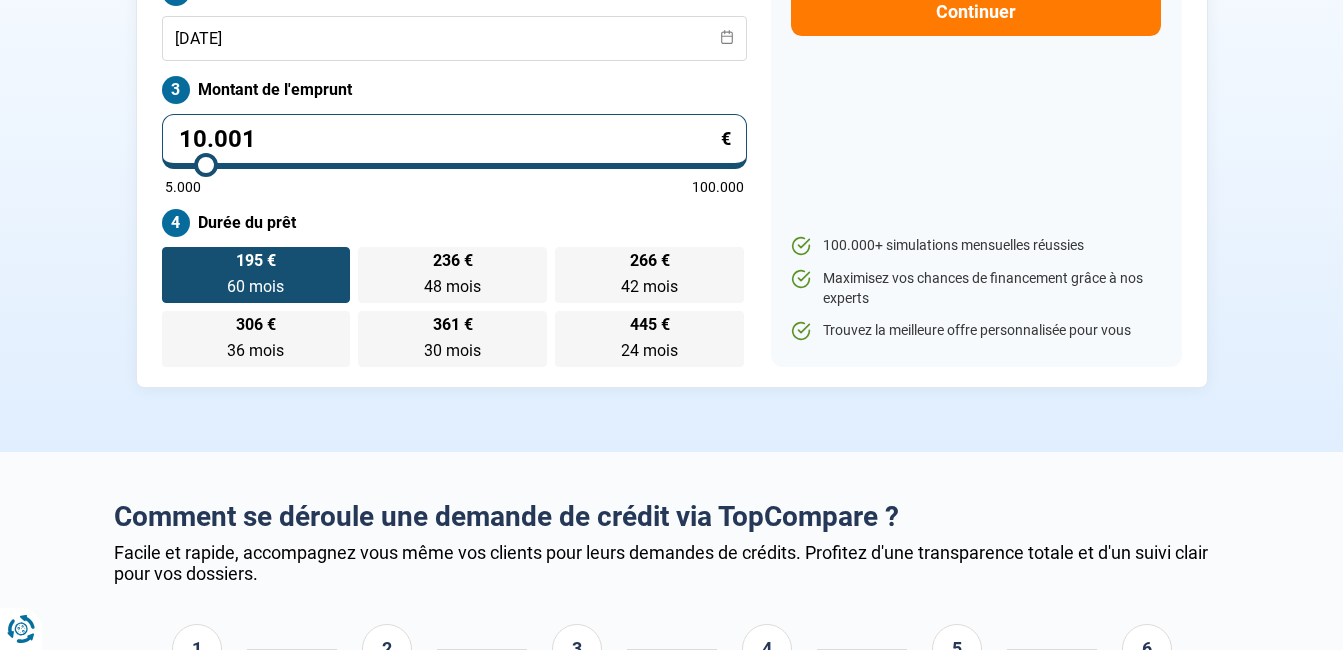 scroll, scrollTop: 350, scrollLeft: 0, axis: vertical 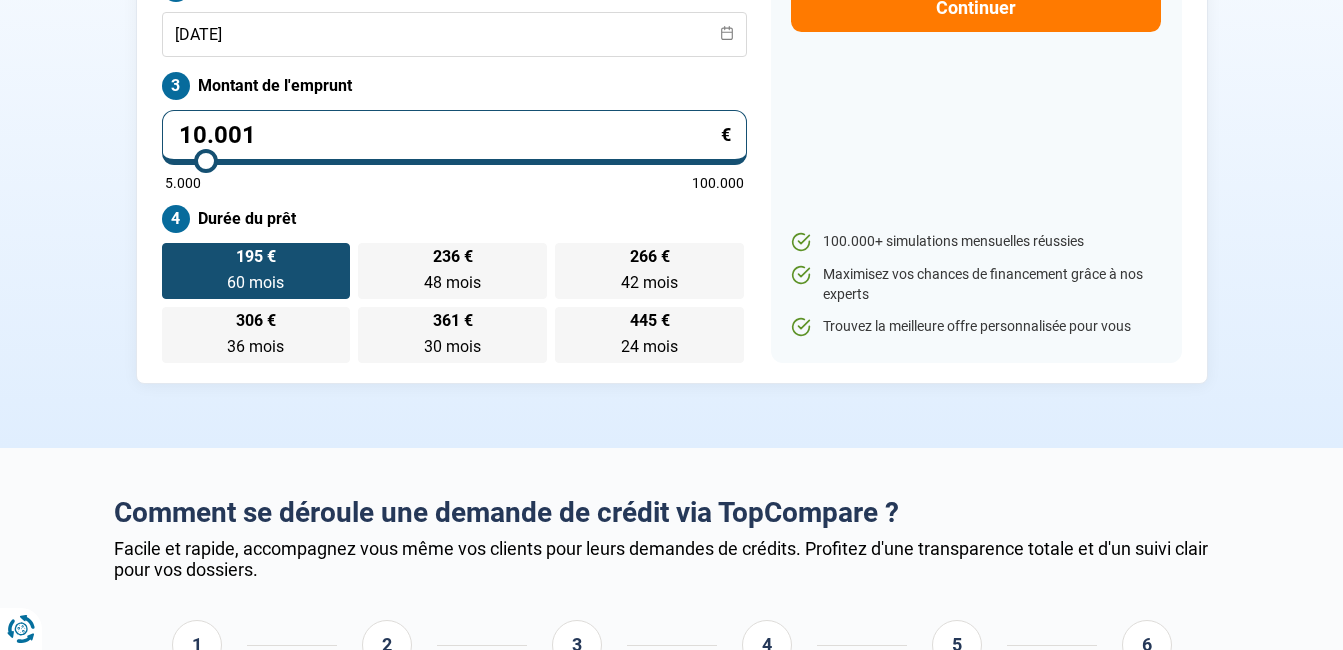 drag, startPoint x: 263, startPoint y: 135, endPoint x: 150, endPoint y: 128, distance: 113.216606 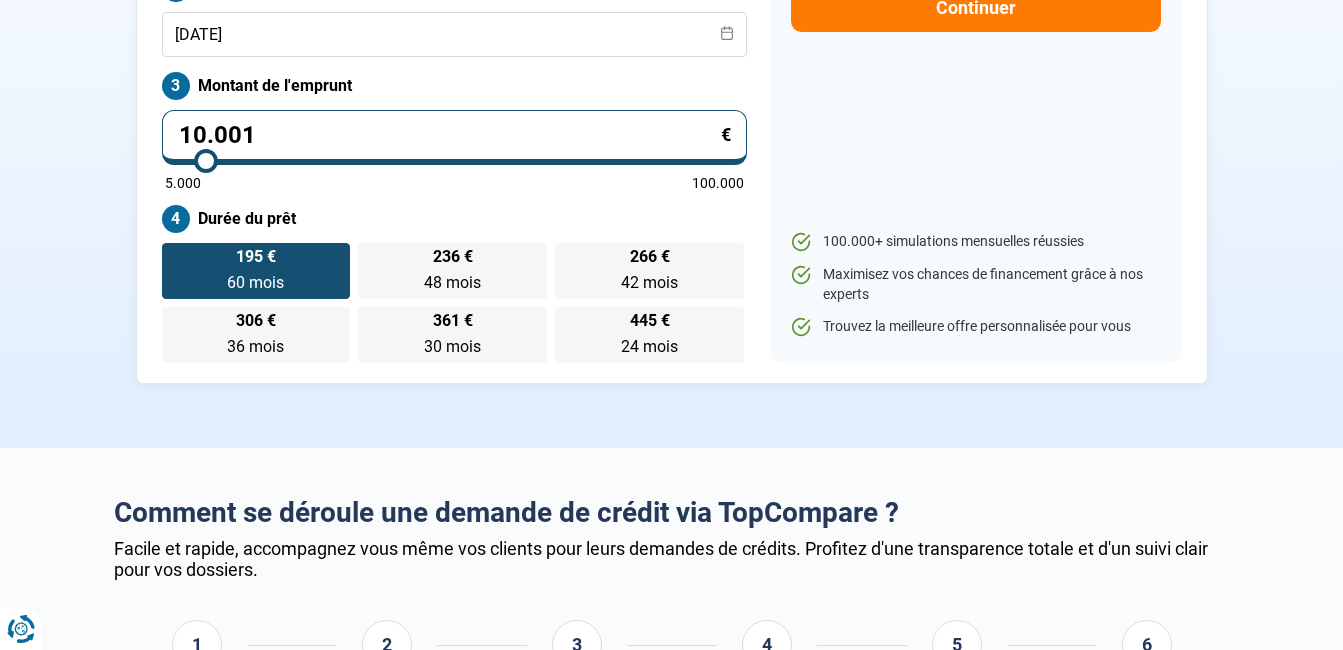 type on "8" 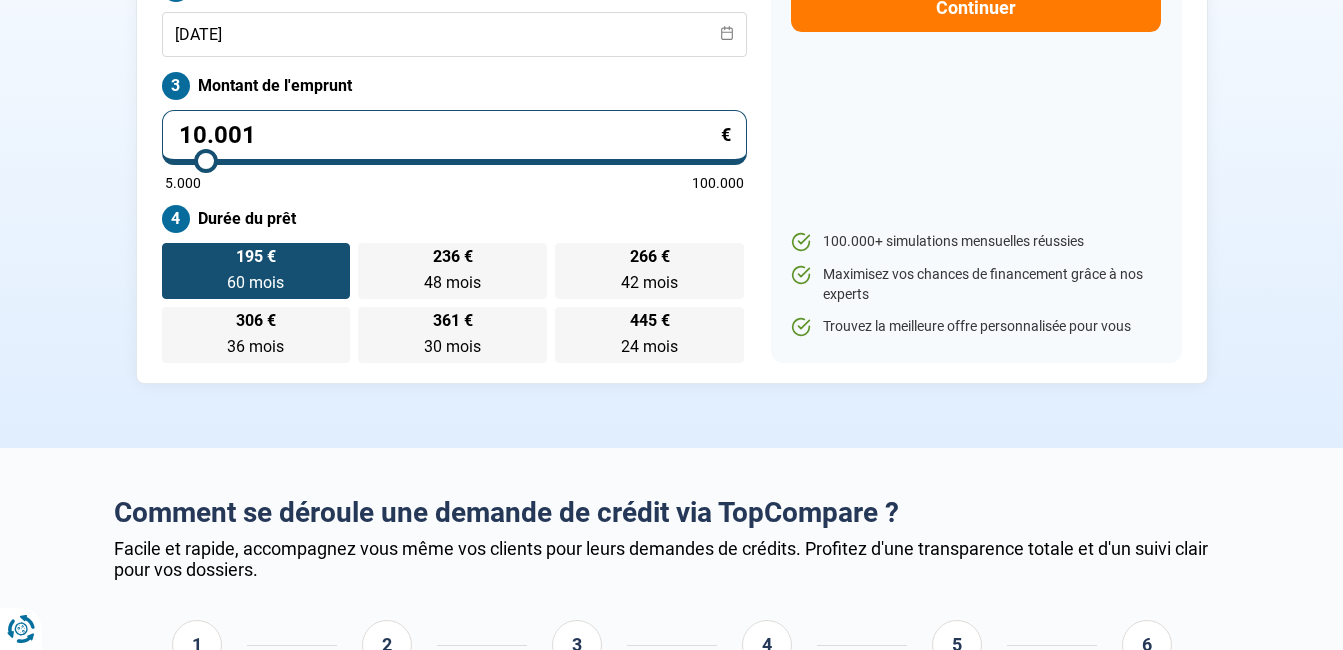 type on "5000" 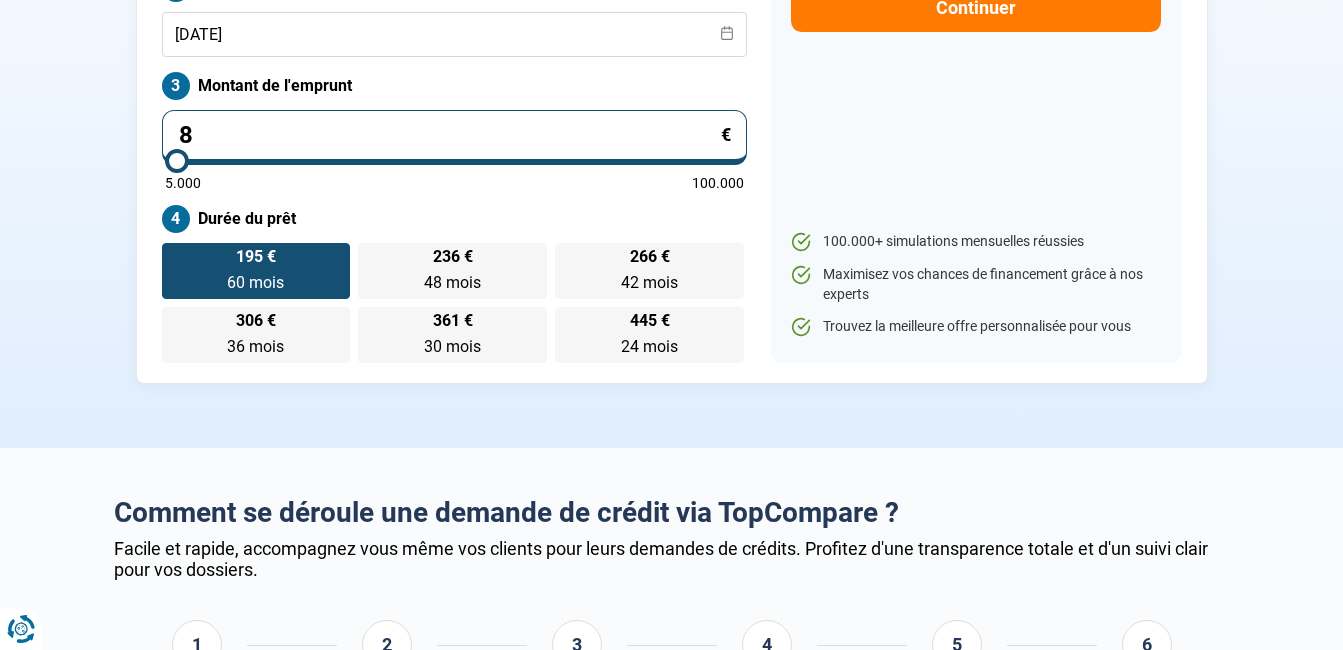 type on "87" 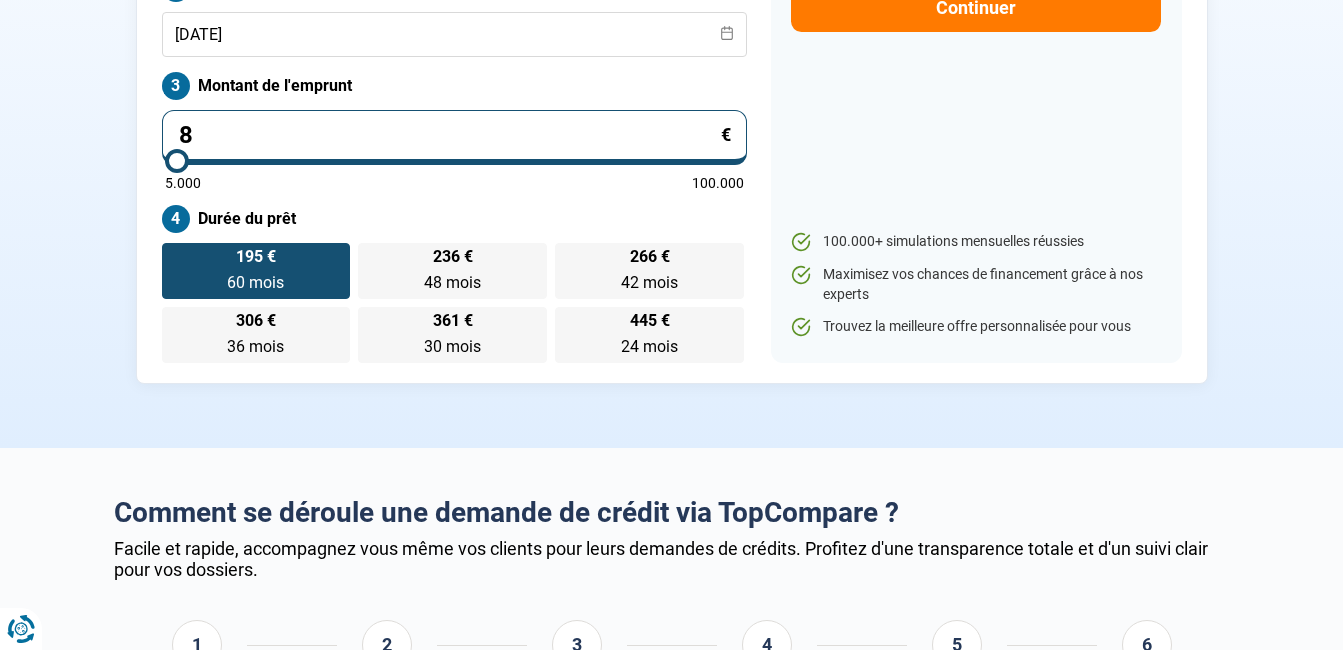 type on "5000" 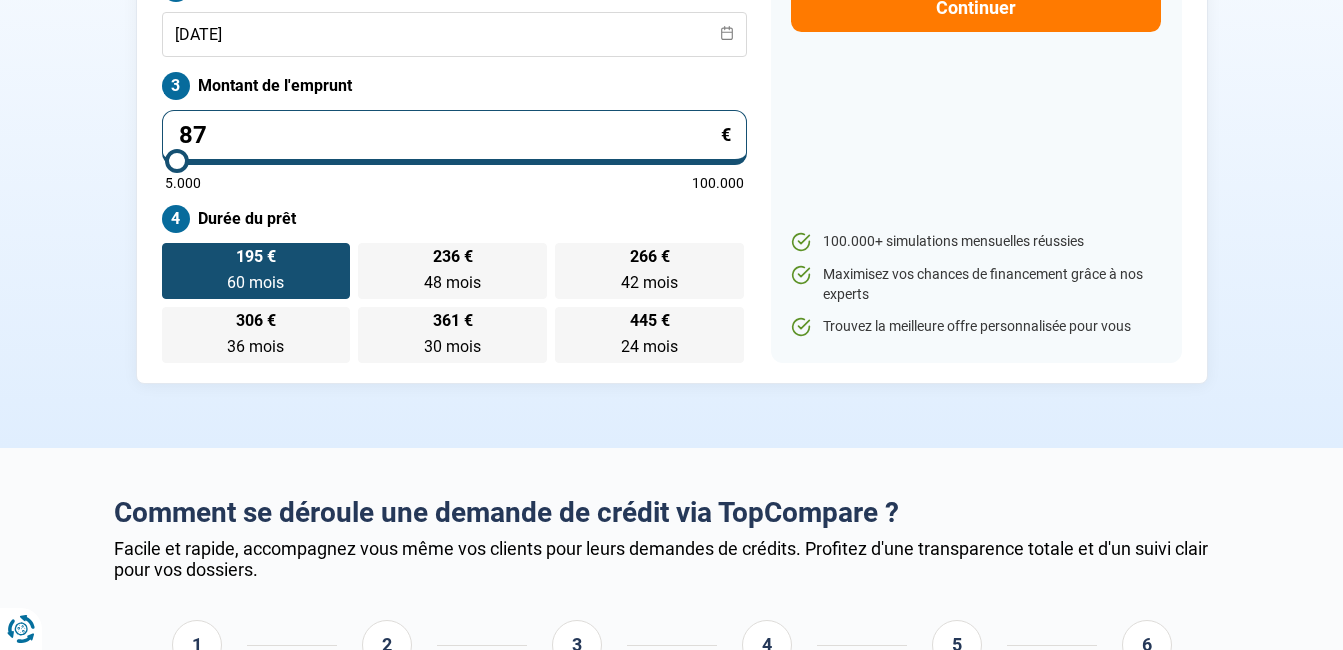 type on "875" 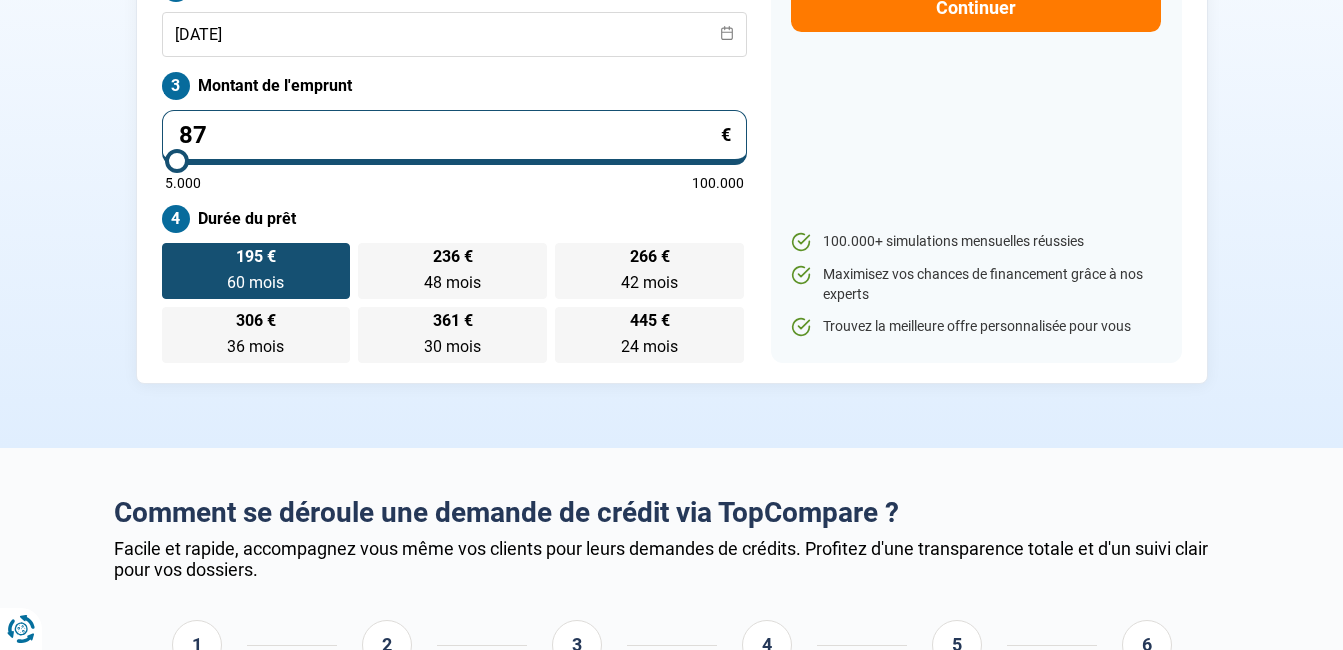 type on "5000" 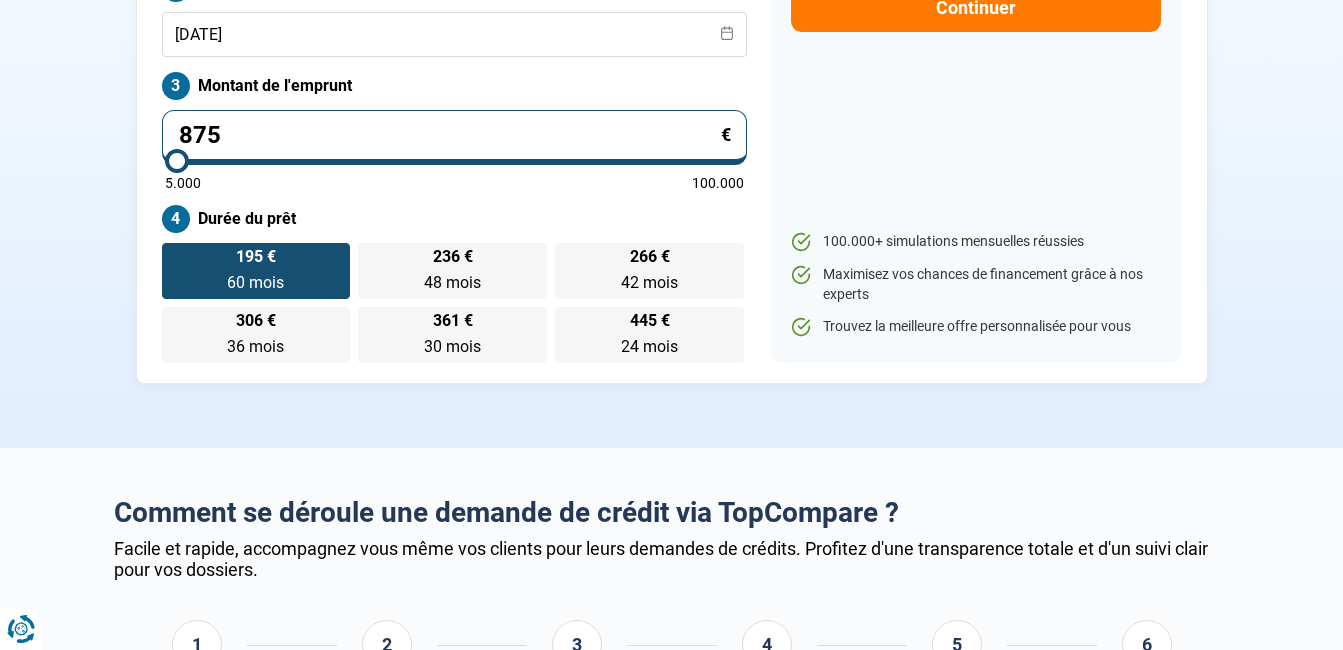 type on "8.750" 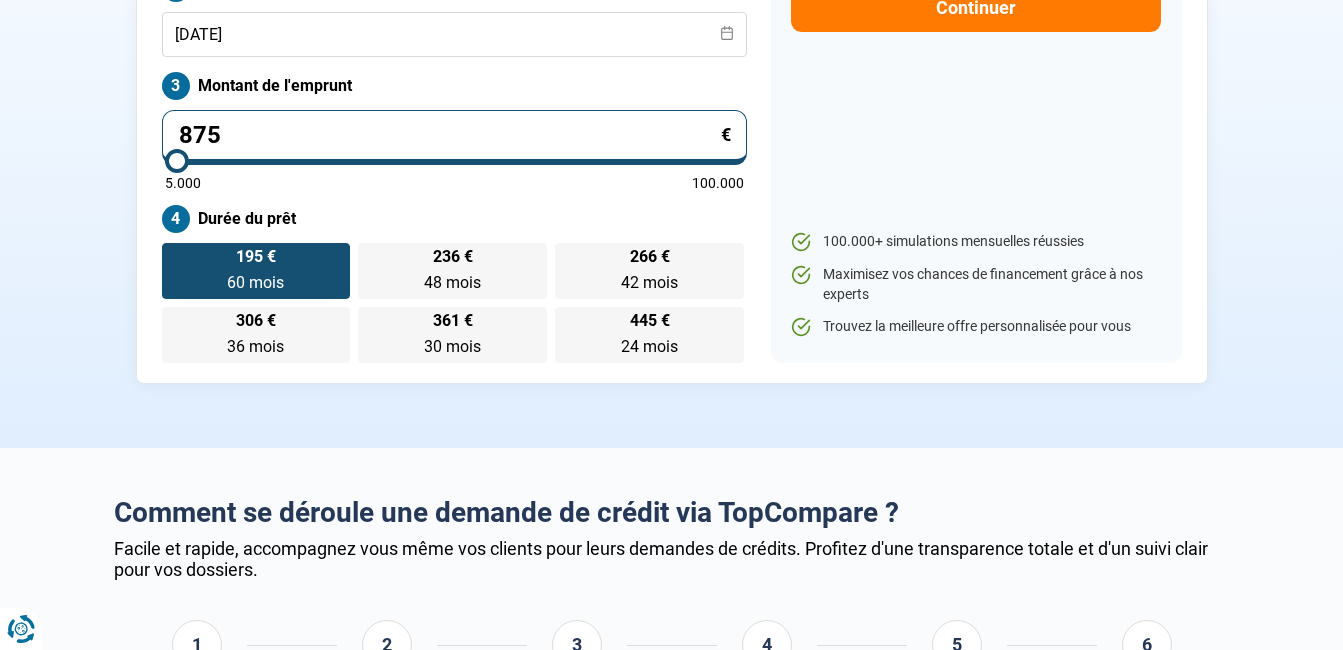 type on "8750" 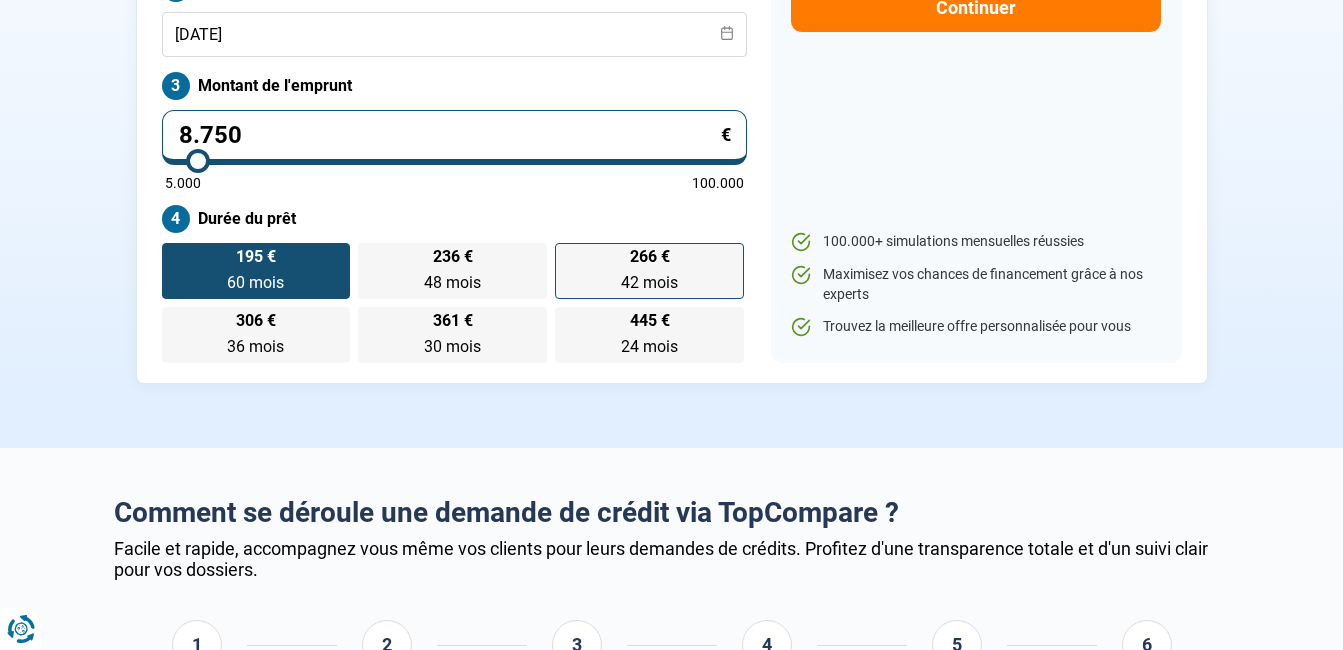 radio on "true" 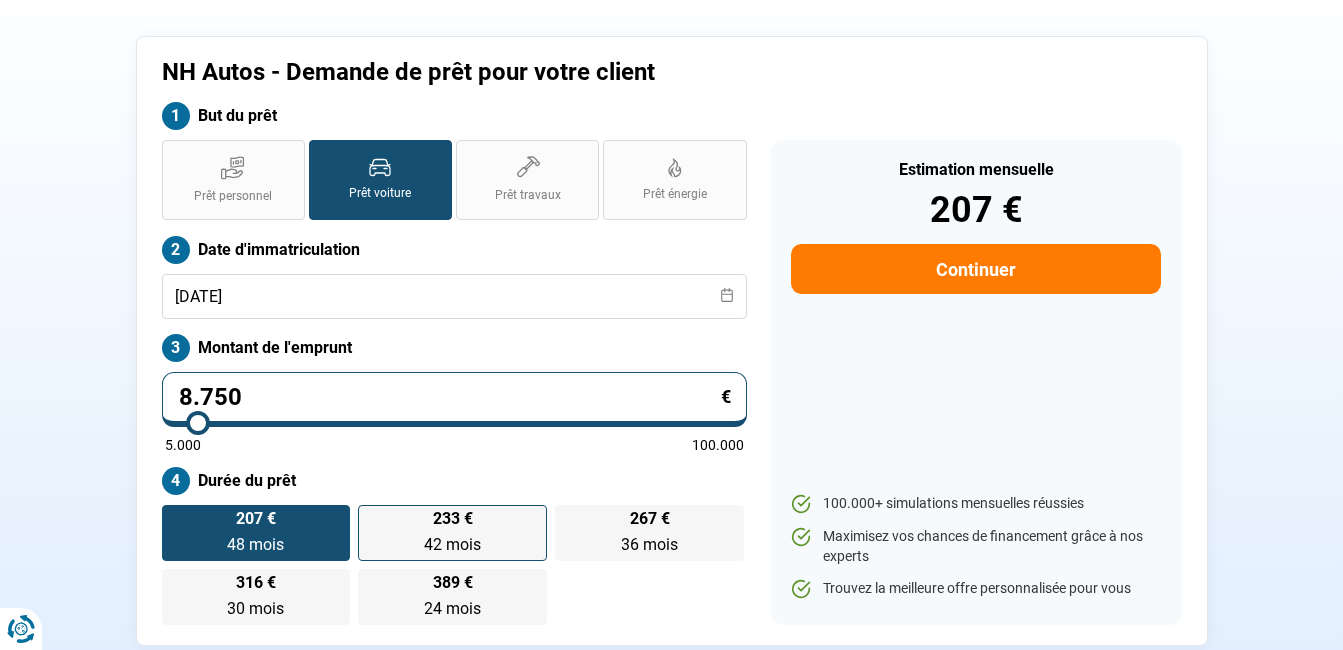 scroll, scrollTop: 50, scrollLeft: 0, axis: vertical 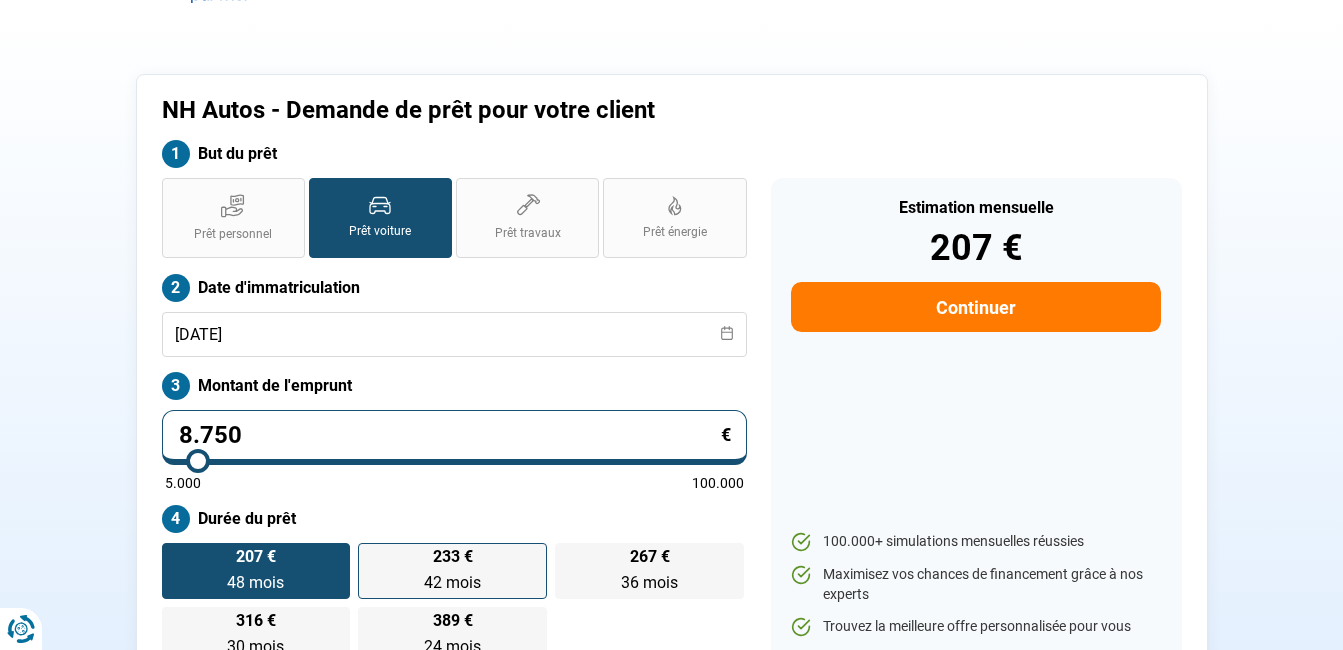 type on "8.750" 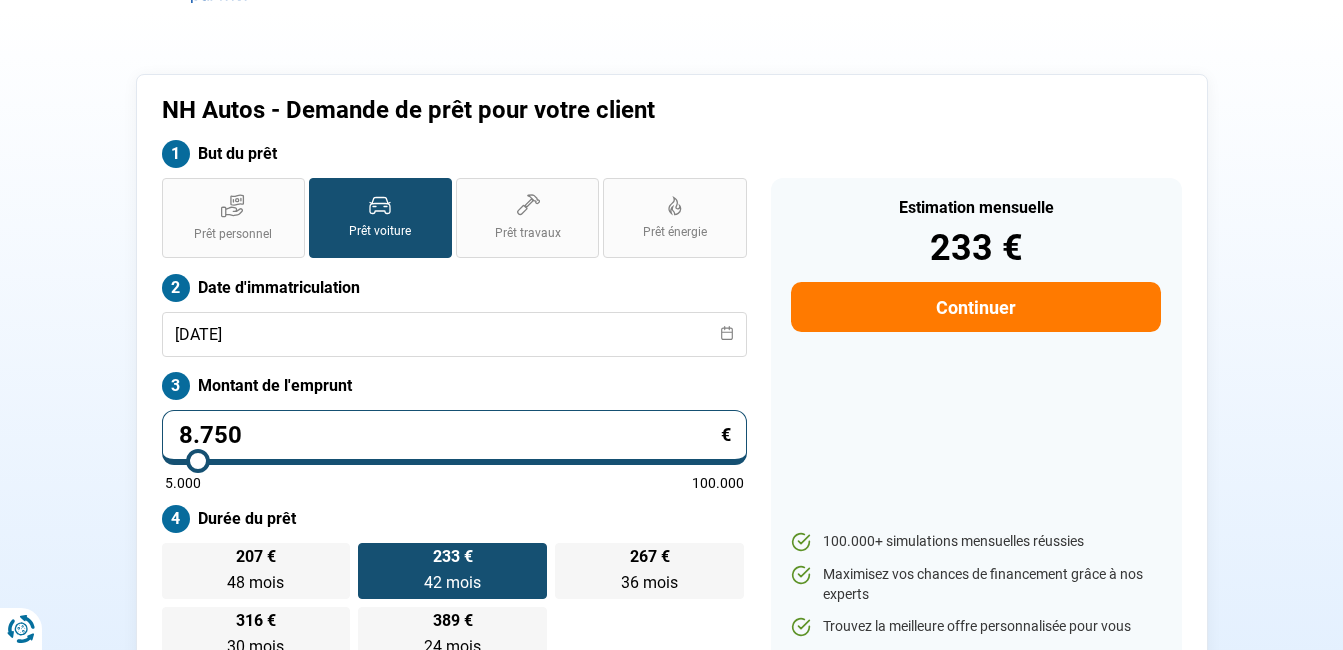 click on "Continuer" at bounding box center [975, 307] 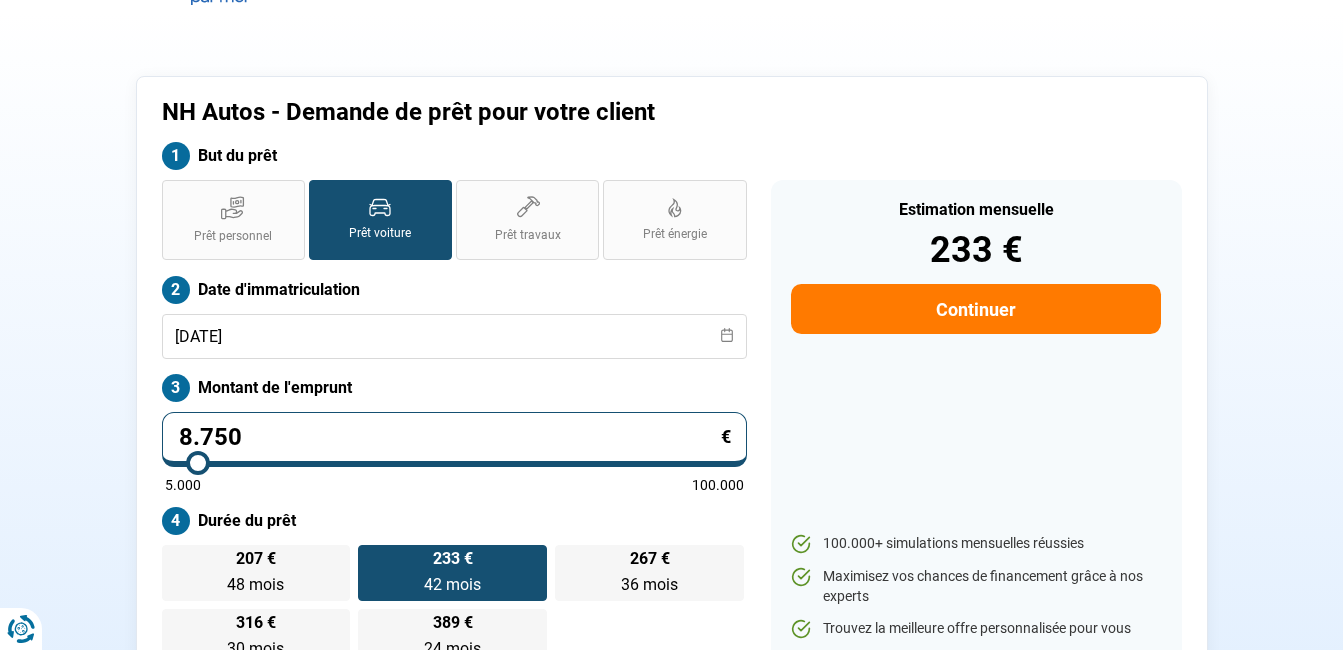 select on "32" 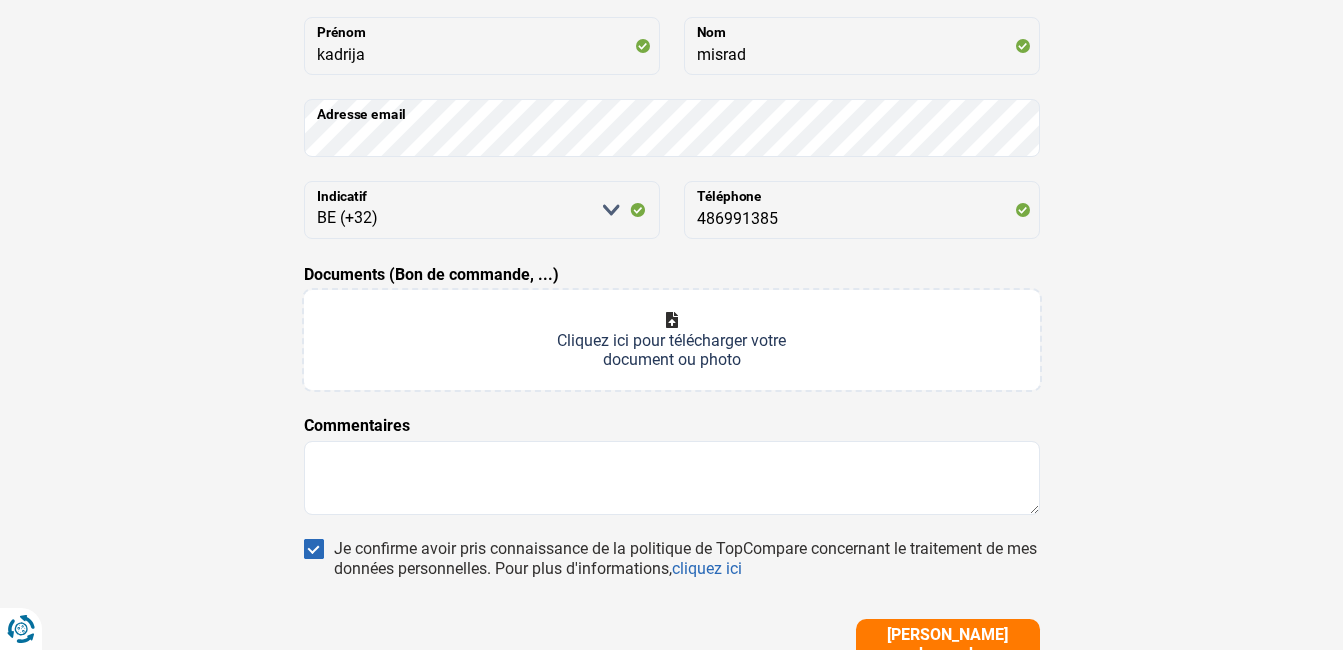 scroll, scrollTop: 400, scrollLeft: 0, axis: vertical 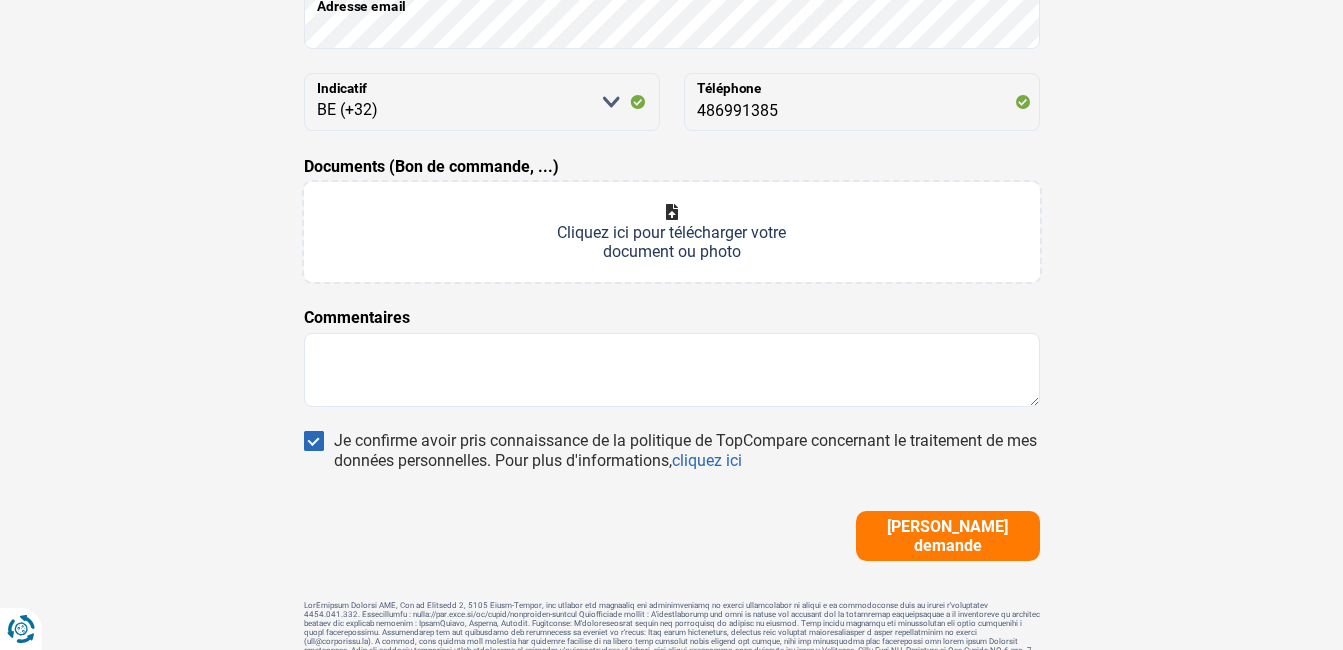 click on "Documents (Bon de commande, ...)" at bounding box center [672, 232] 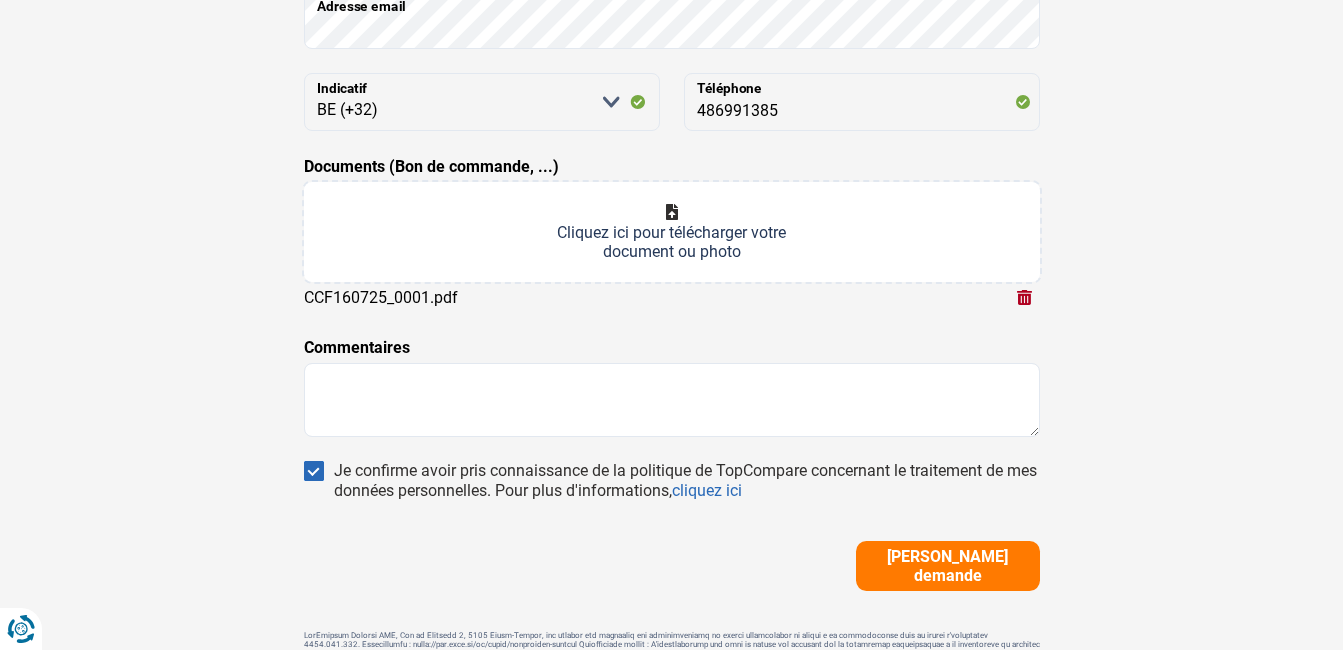 click on "[PERSON_NAME] demande" at bounding box center (948, 566) 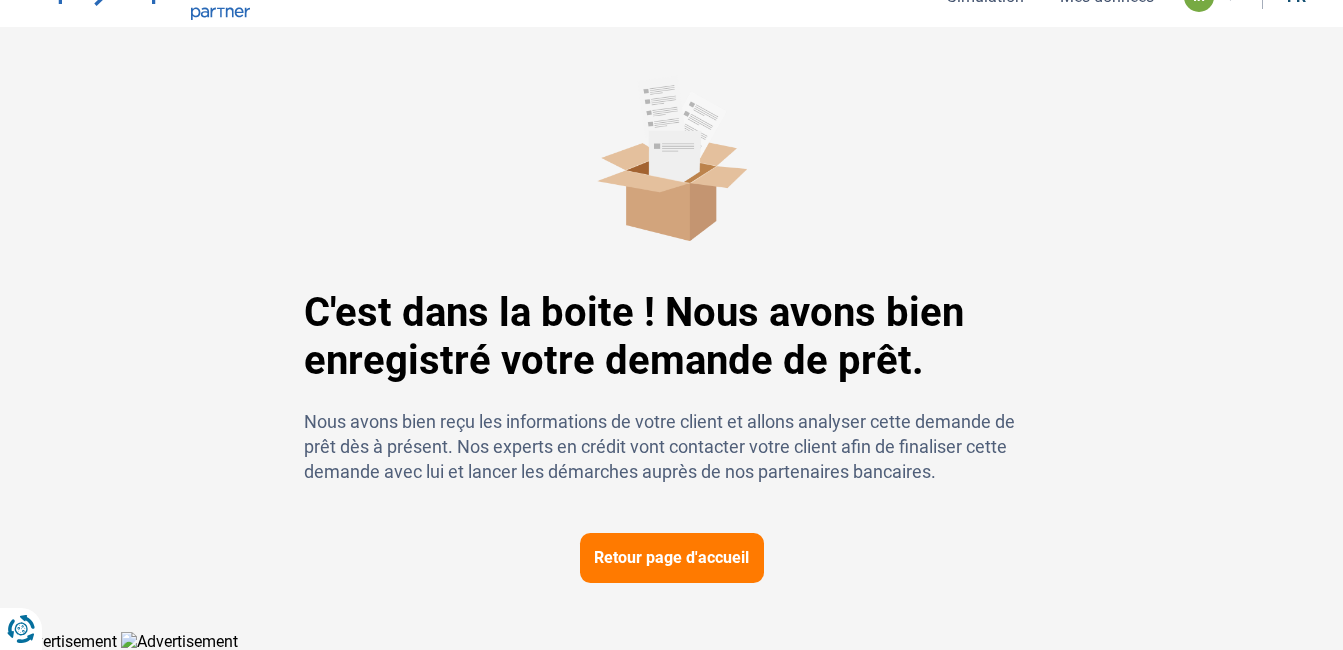 scroll, scrollTop: 0, scrollLeft: 0, axis: both 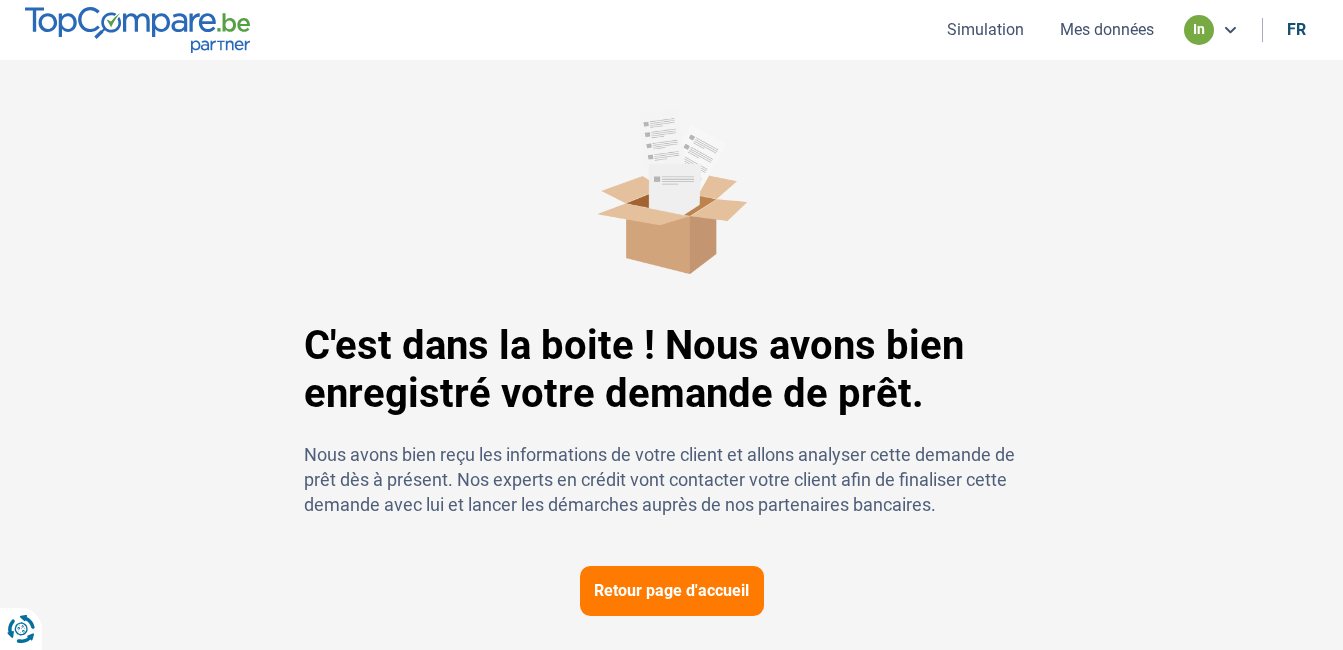 click on "Retour page d'accueil" at bounding box center [672, 591] 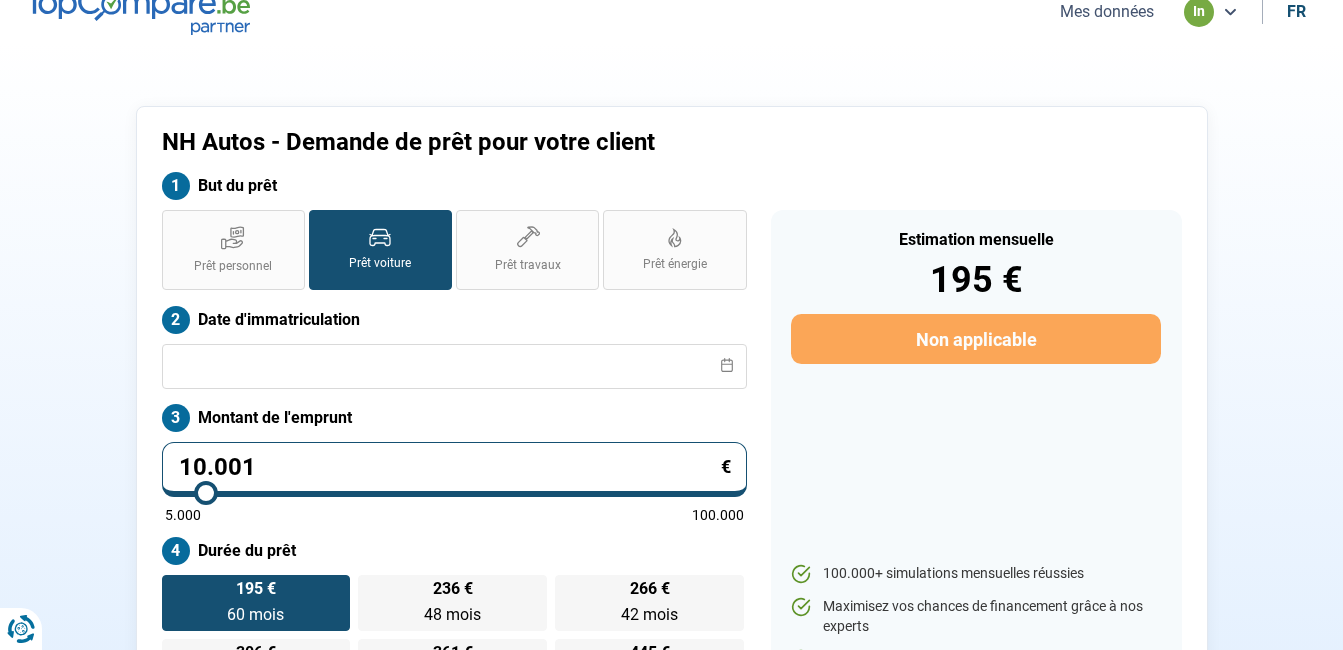 scroll, scrollTop: 0, scrollLeft: 0, axis: both 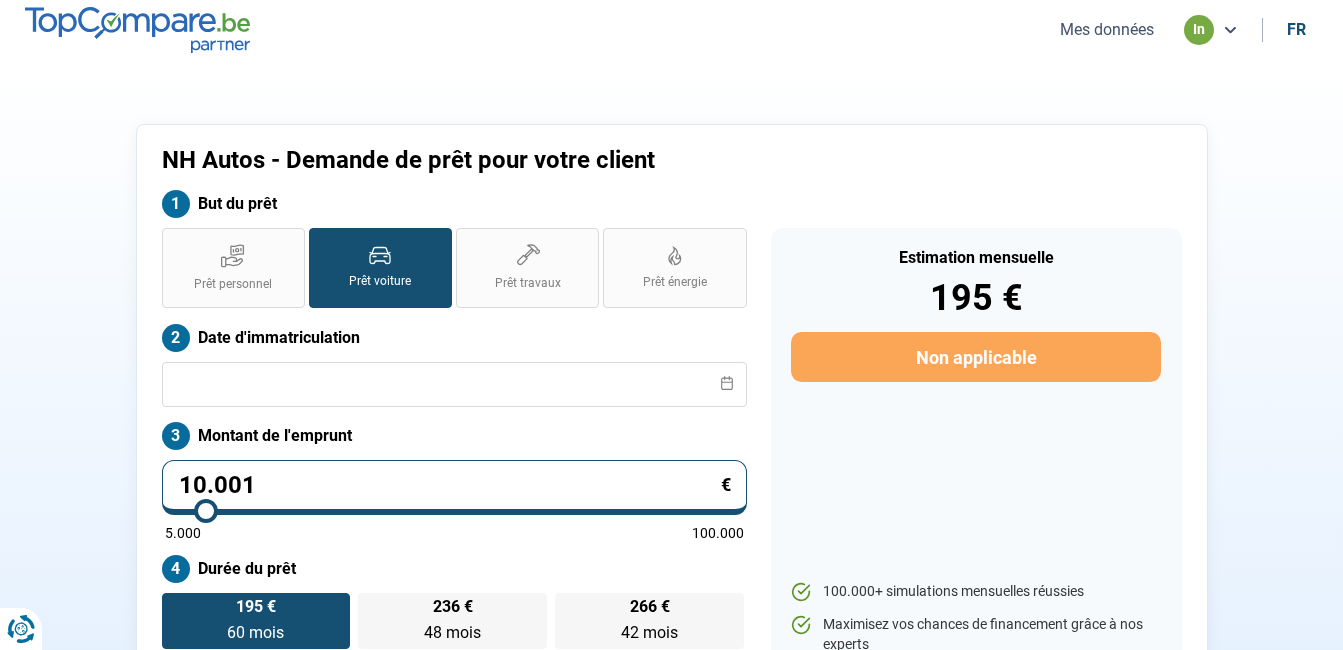 click on "Mes données" at bounding box center [1107, 29] 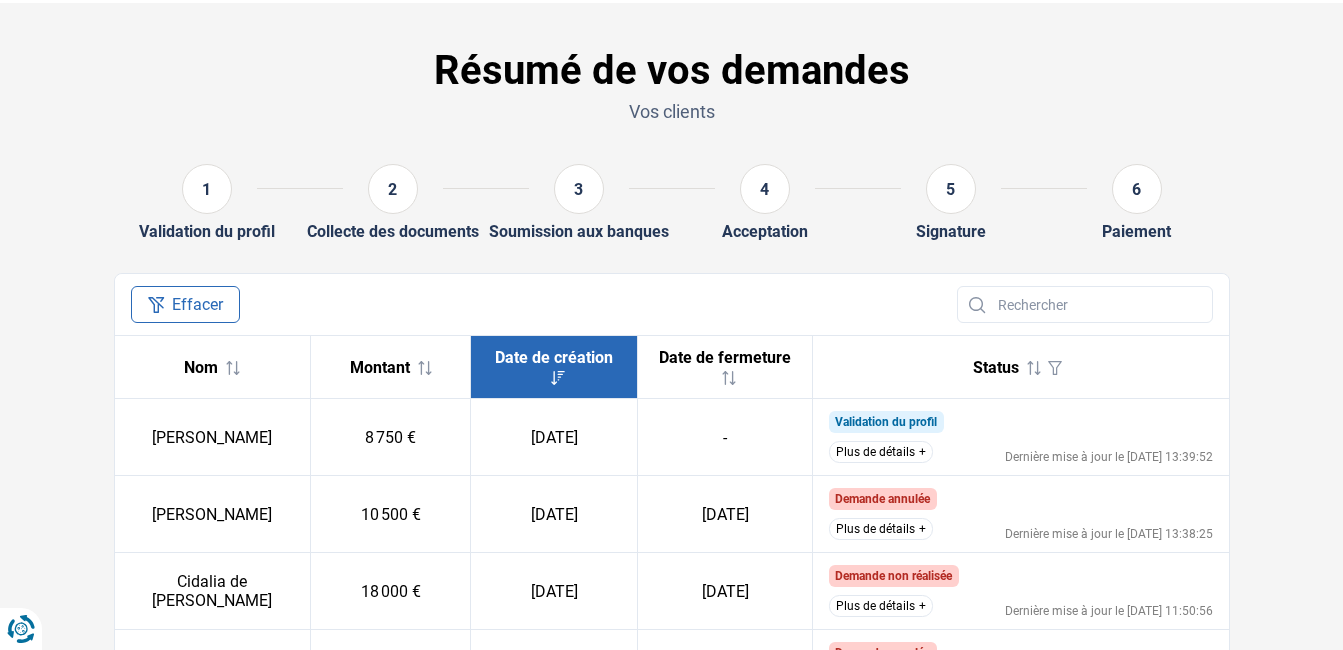 scroll, scrollTop: 0, scrollLeft: 0, axis: both 